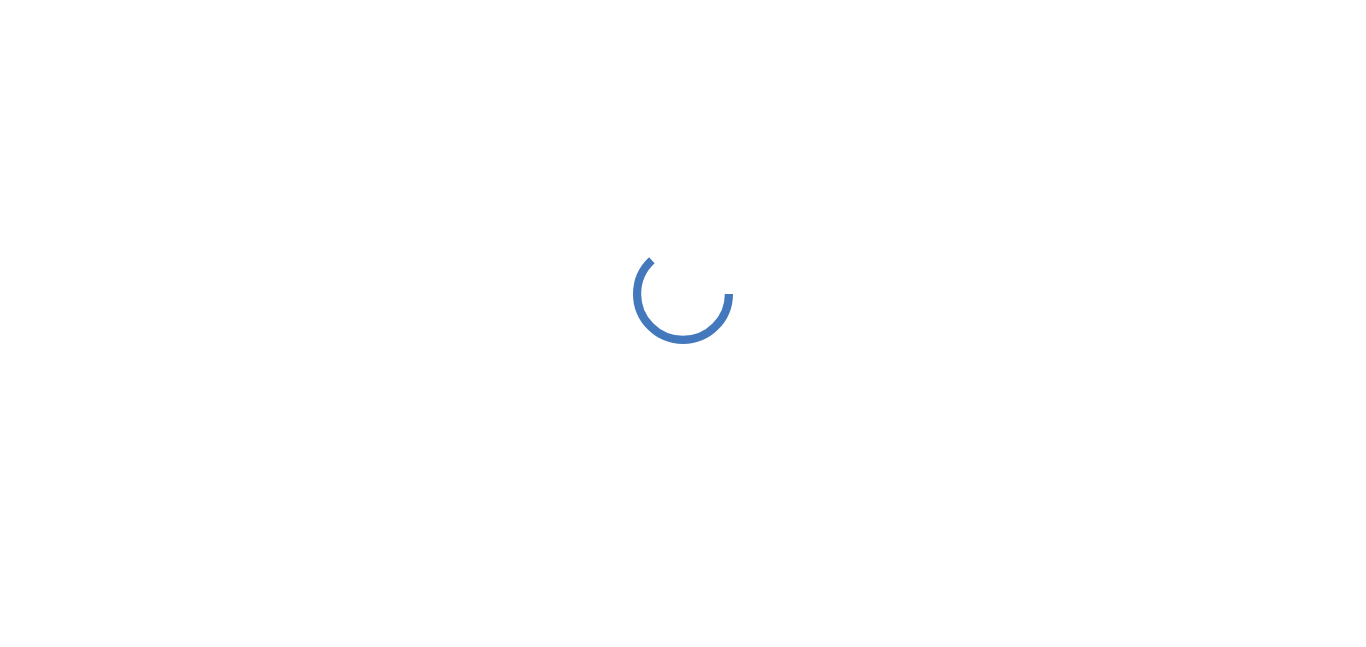 scroll, scrollTop: 0, scrollLeft: 0, axis: both 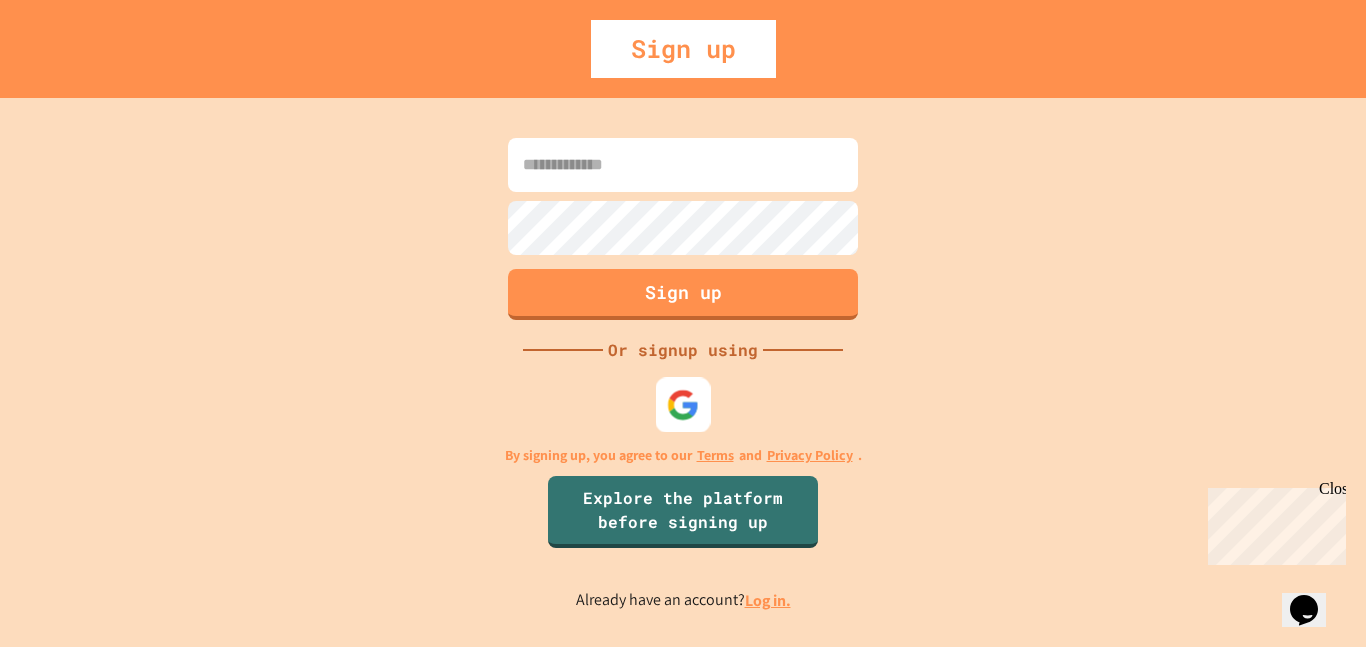 click at bounding box center (683, 404) 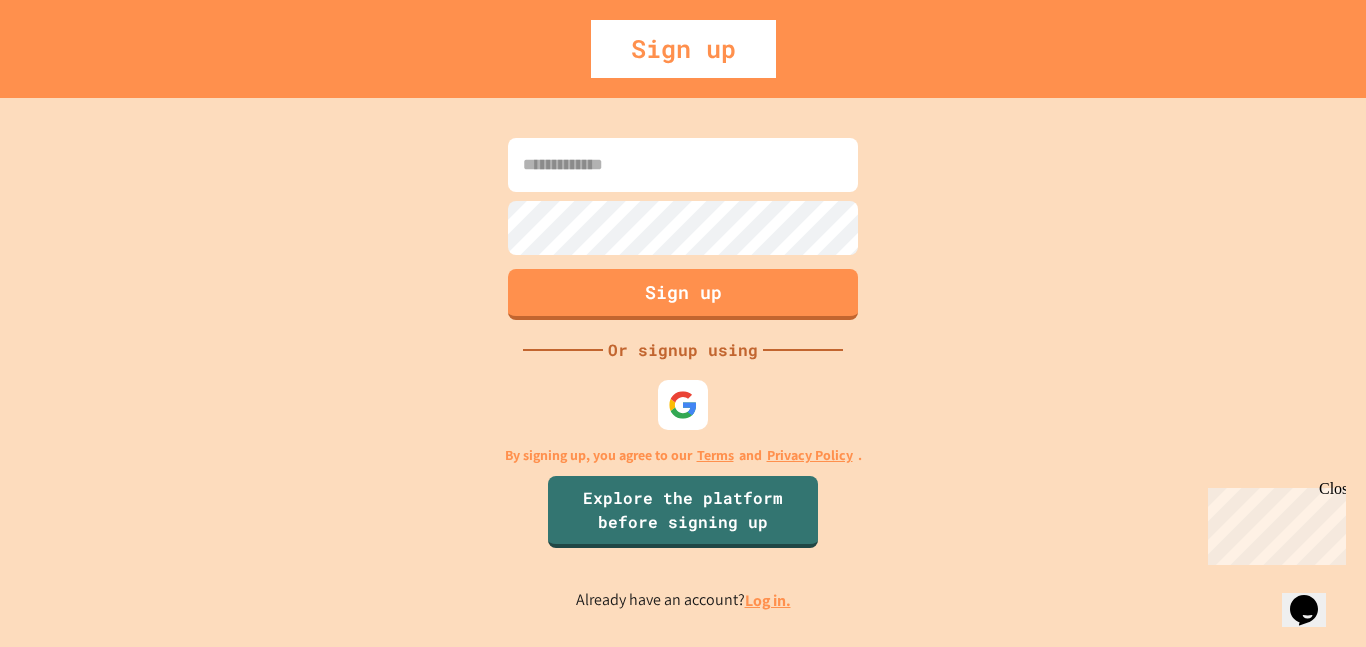 click at bounding box center (683, 165) 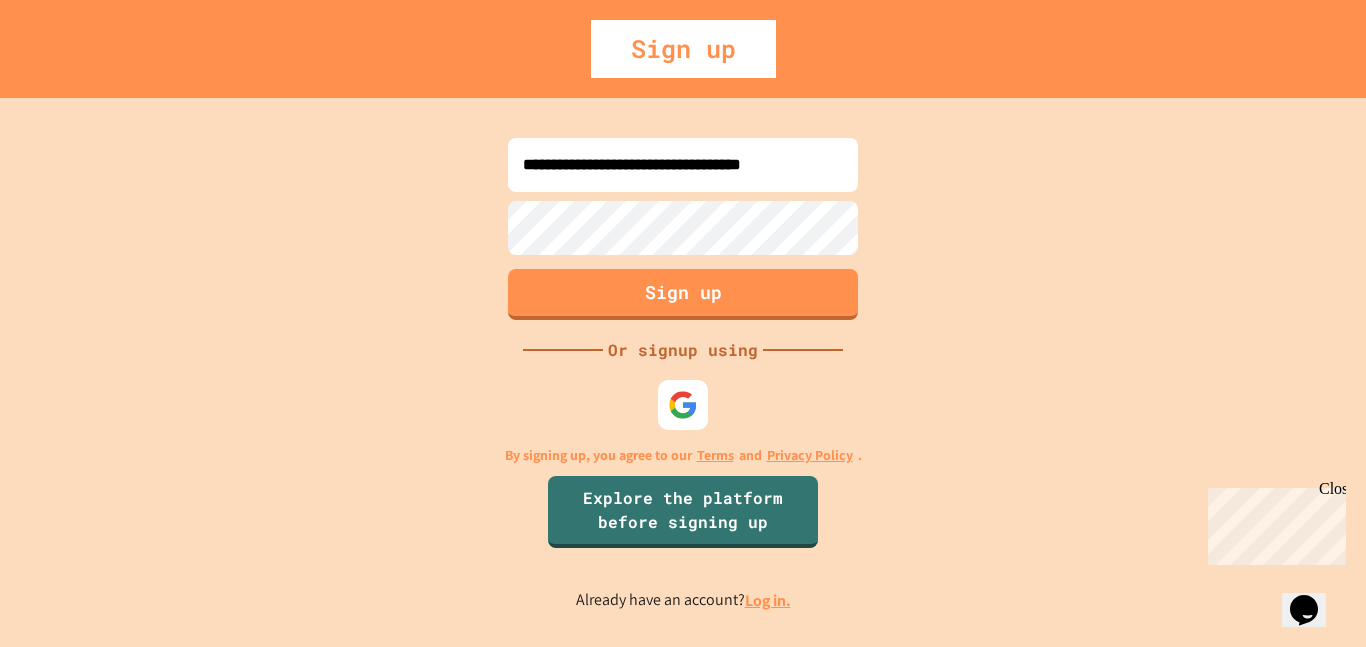 scroll, scrollTop: 0, scrollLeft: 25, axis: horizontal 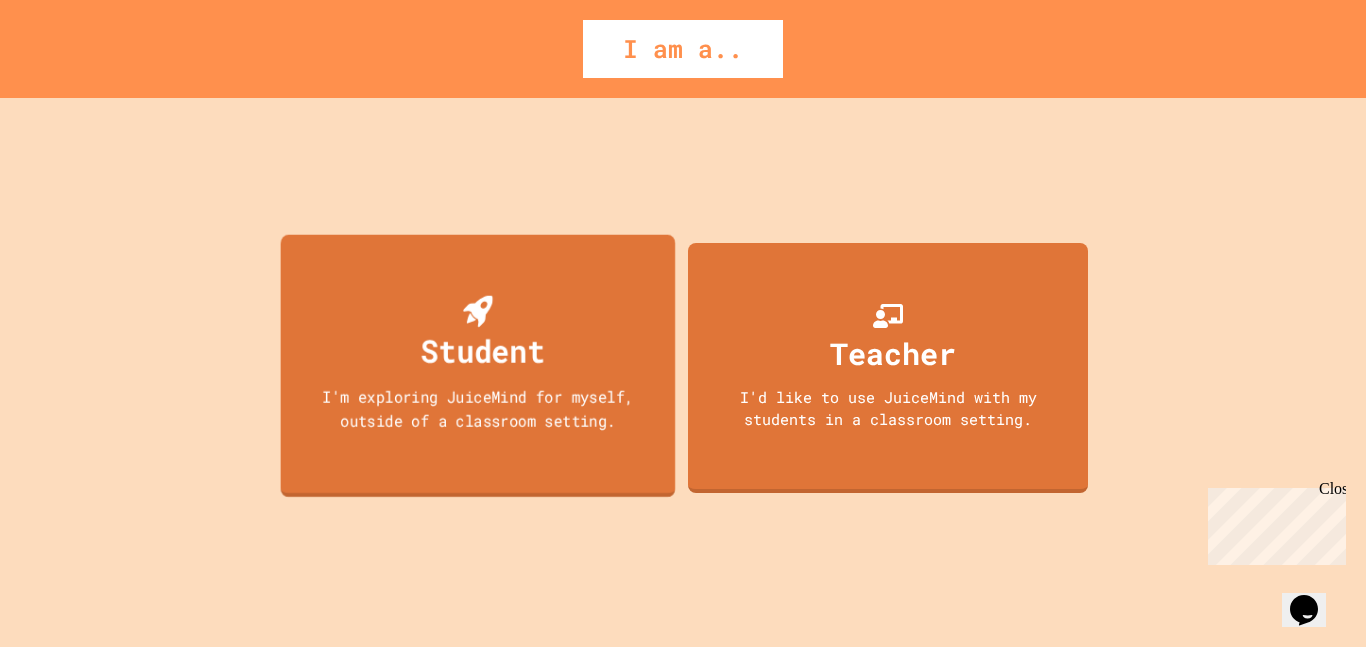 click on "Student" at bounding box center [478, 334] 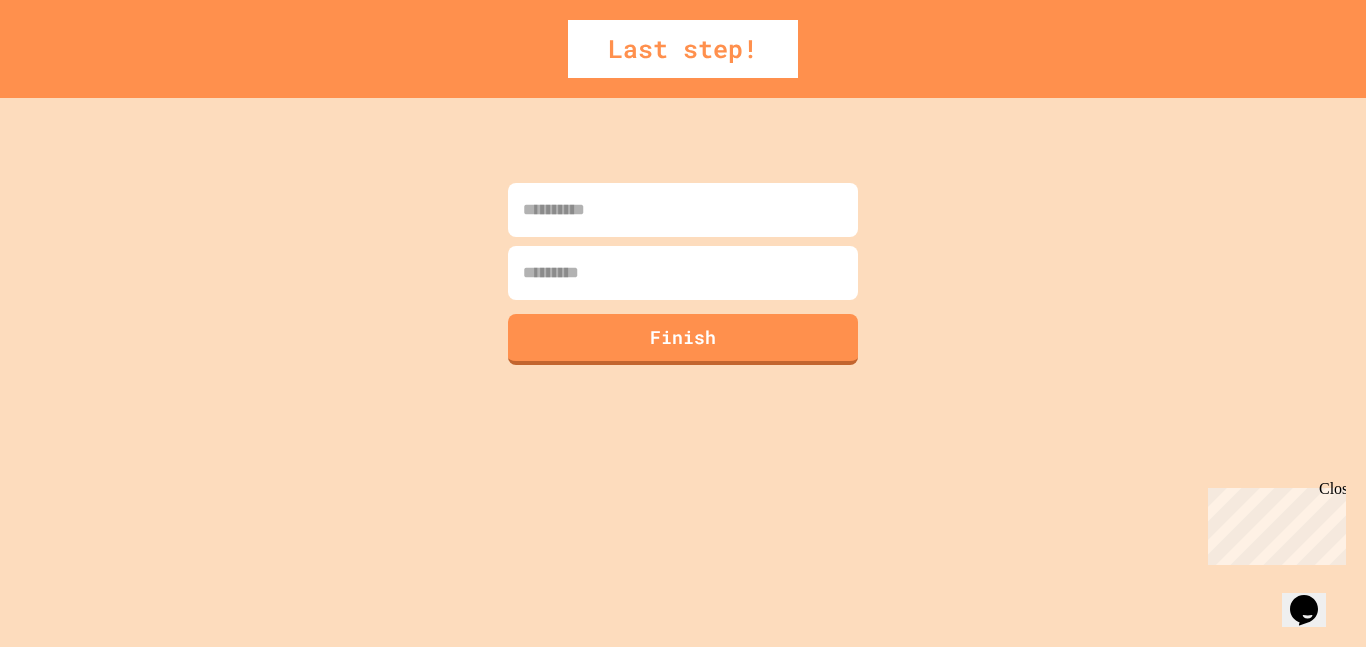 click at bounding box center [683, 210] 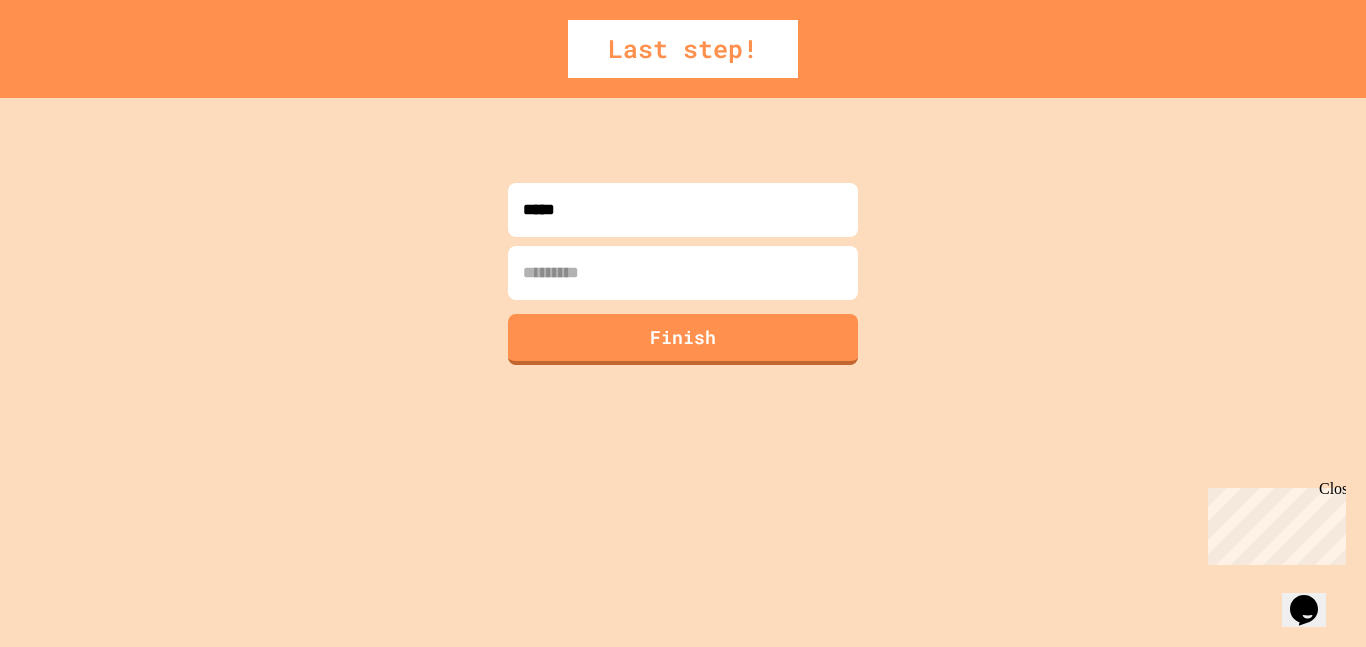 type on "*****" 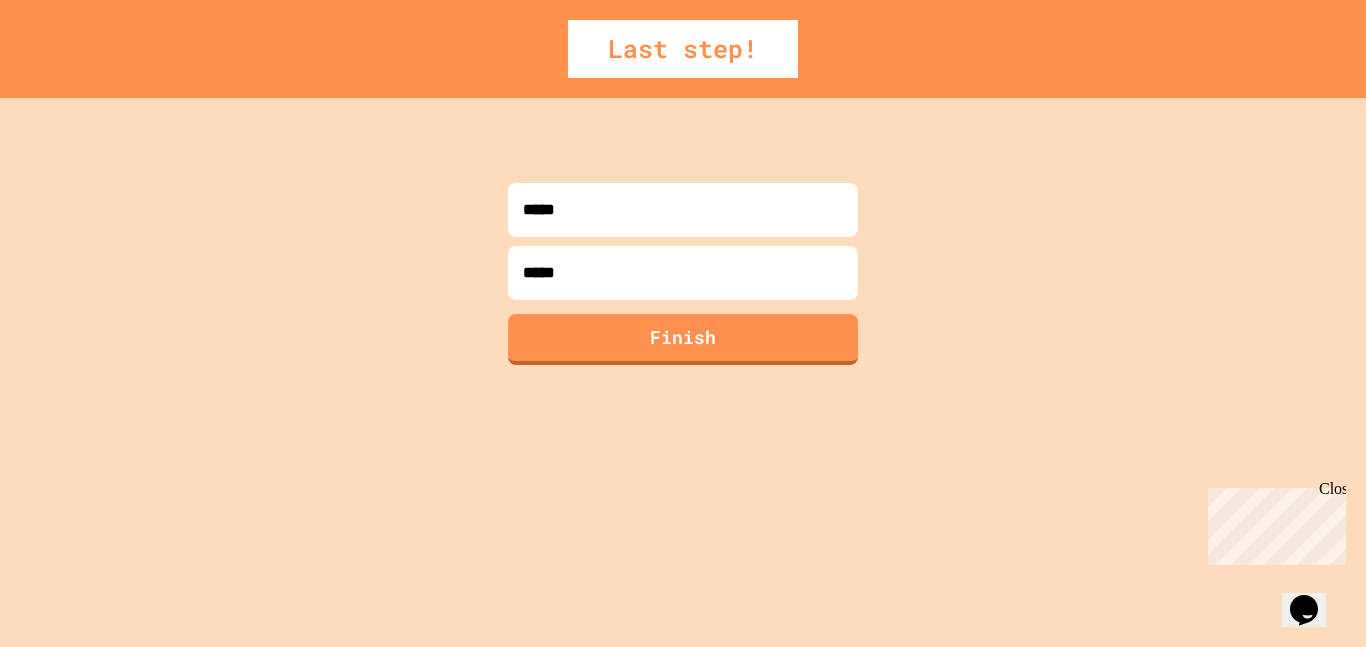 type on "******" 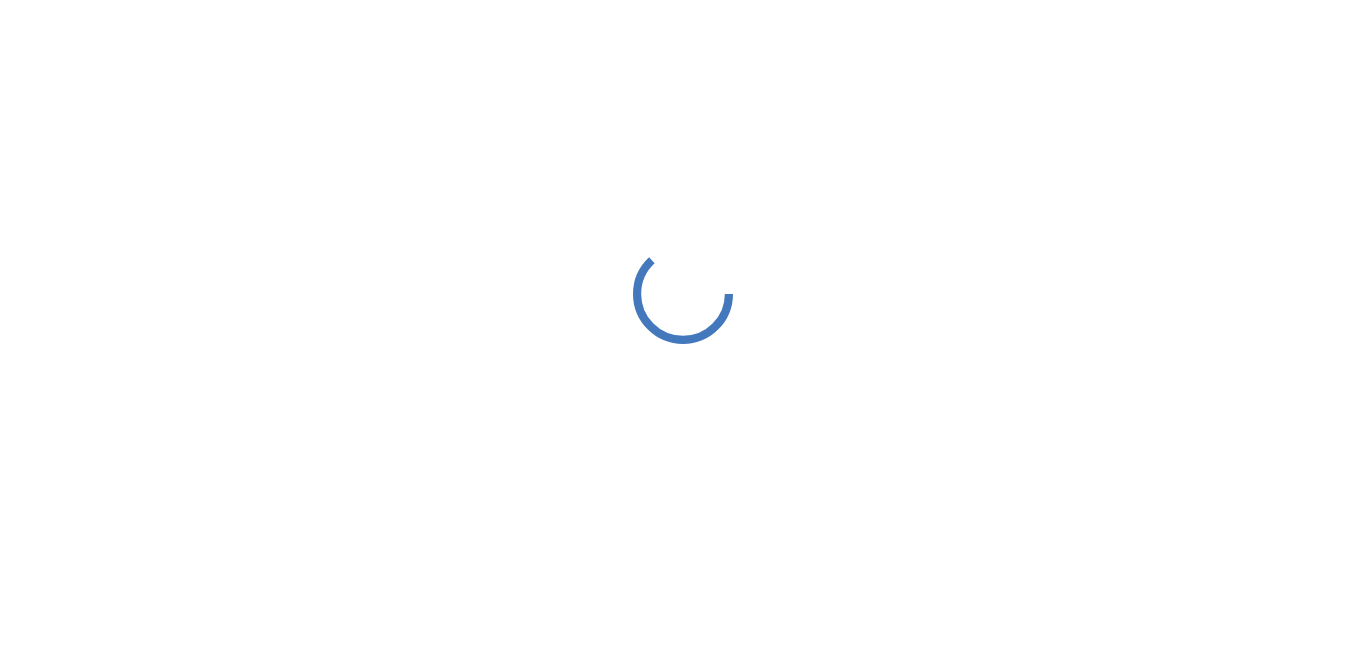 scroll, scrollTop: 0, scrollLeft: 0, axis: both 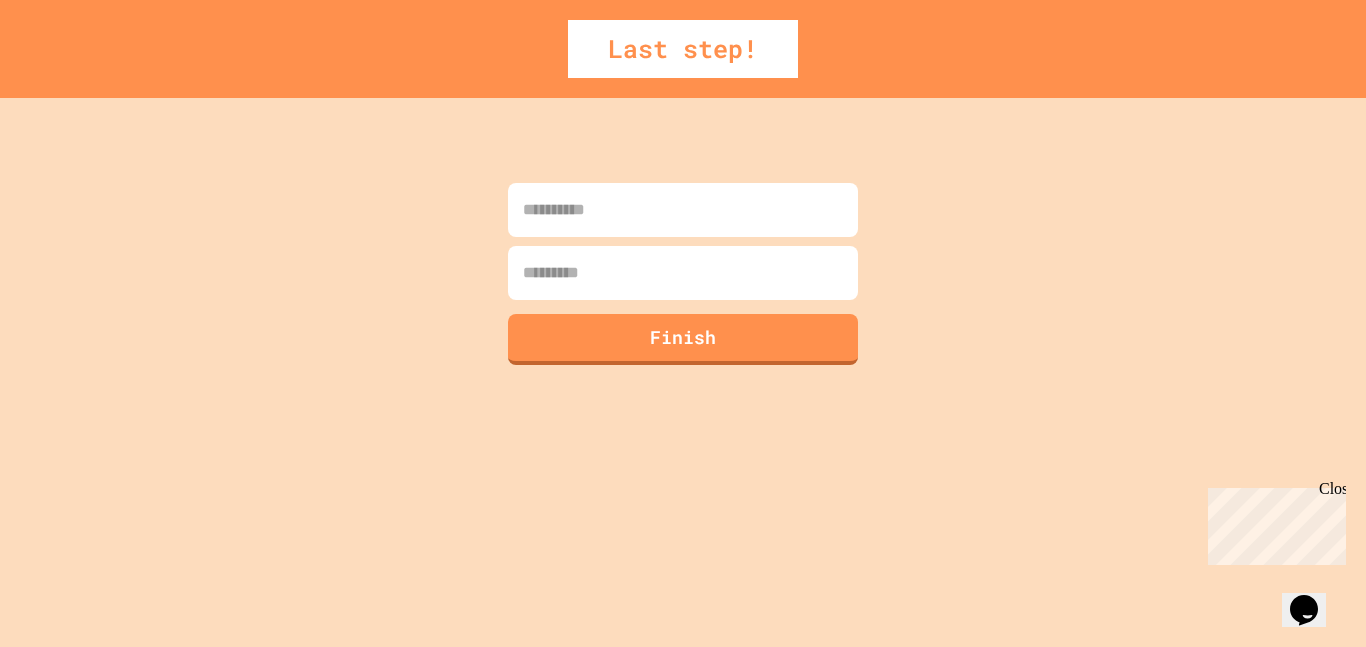 click at bounding box center (683, 210) 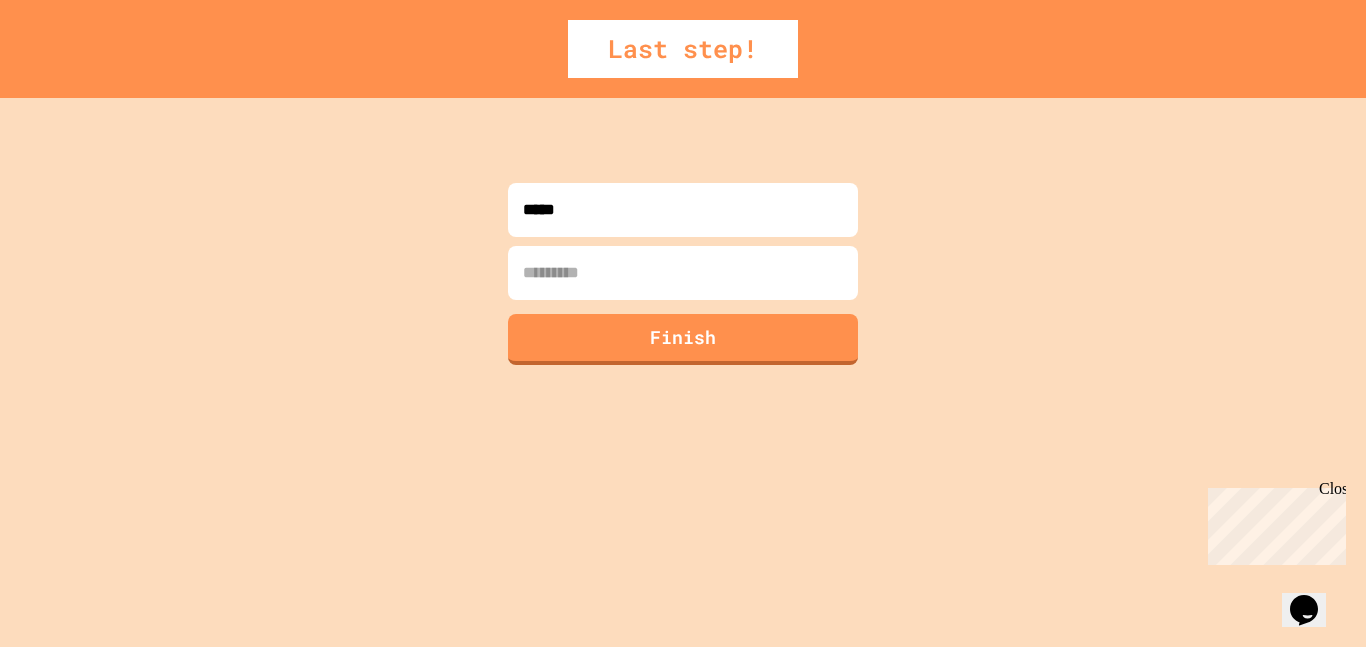 type on "*****" 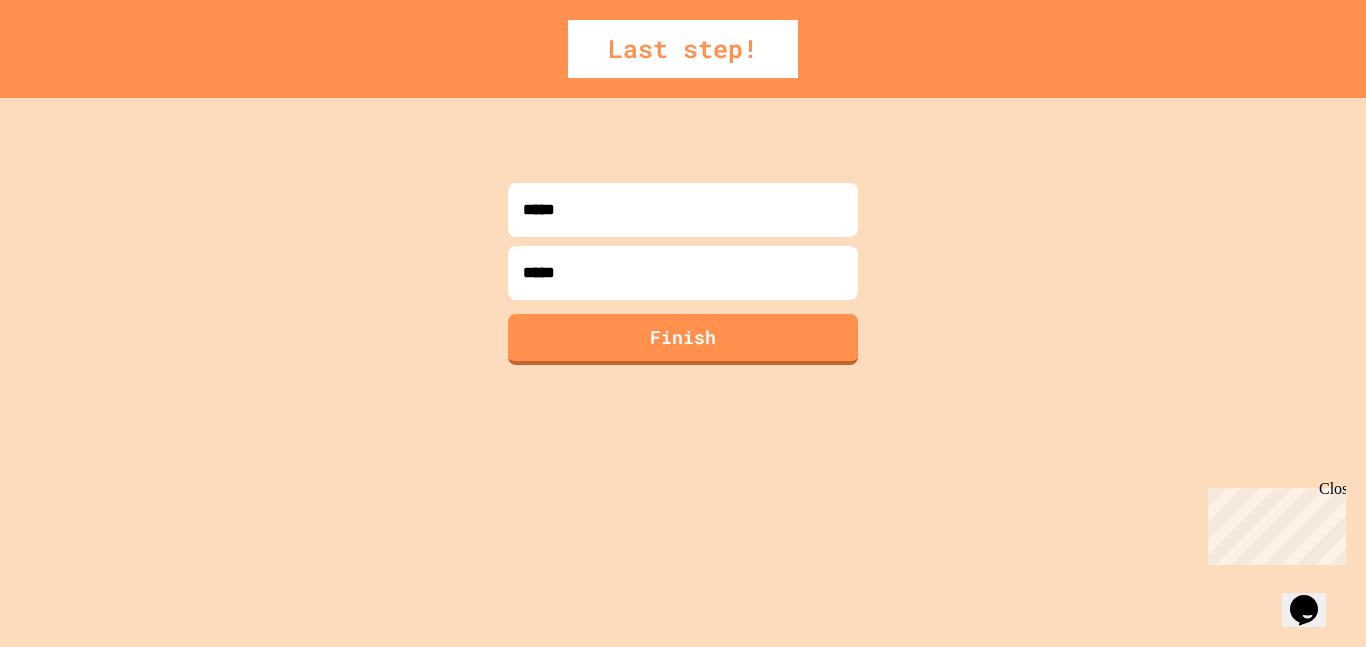 type on "******" 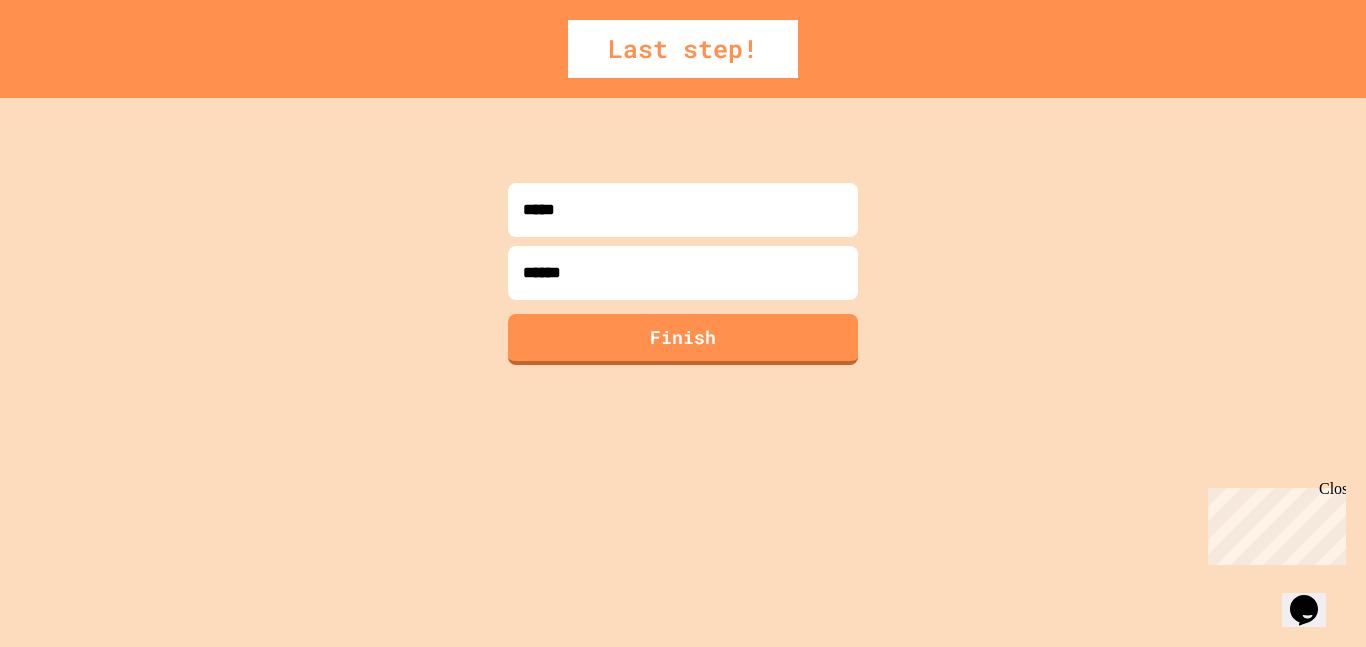 click on "******" at bounding box center (683, 273) 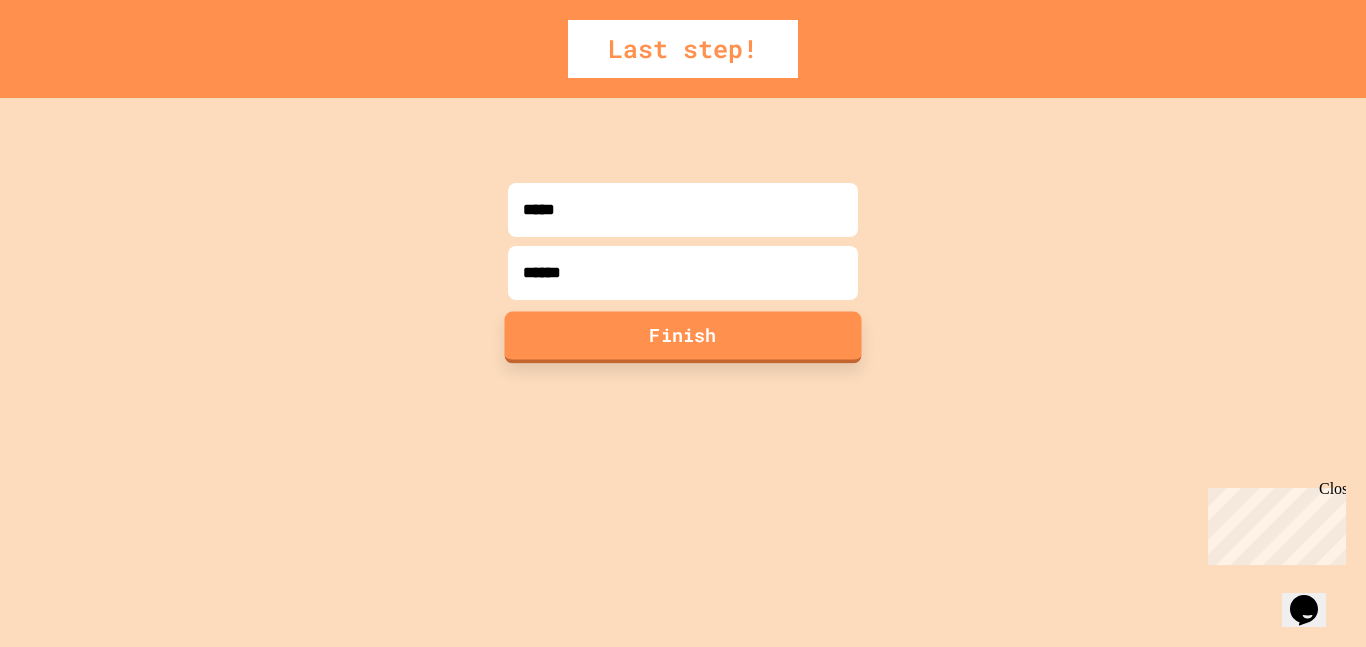 click on "Finish" at bounding box center [683, 337] 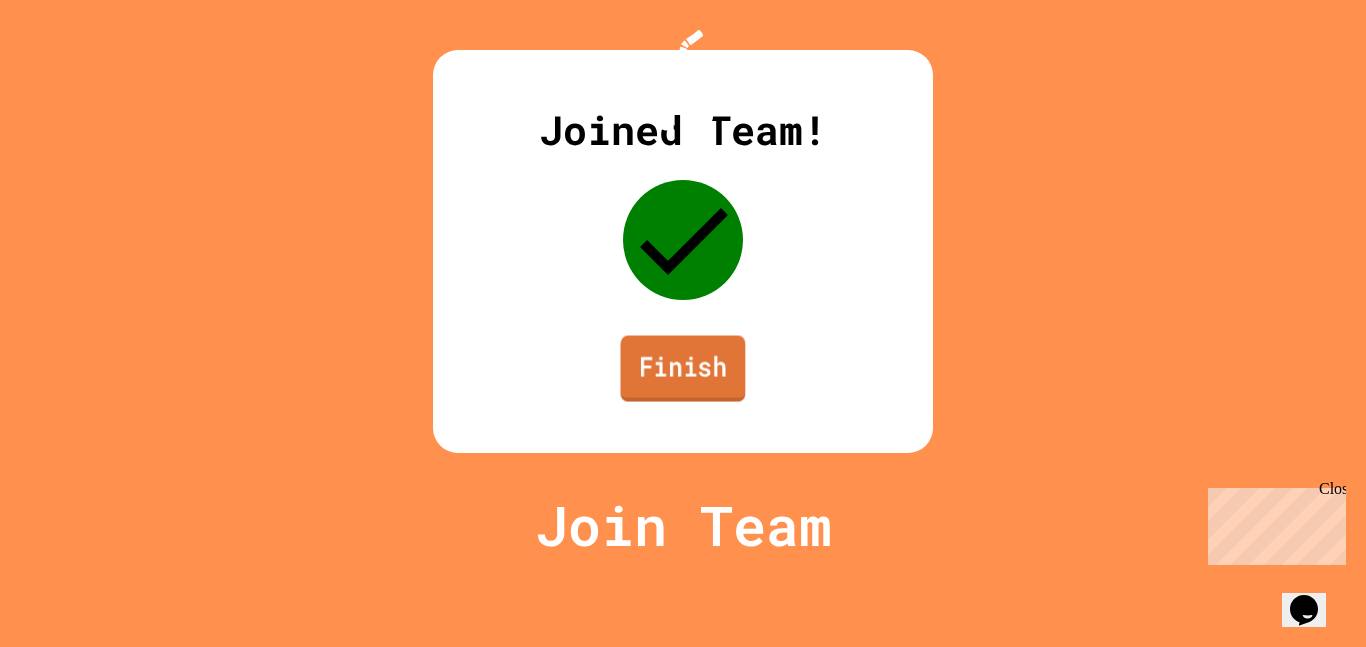 click on "Finish" at bounding box center (682, 369) 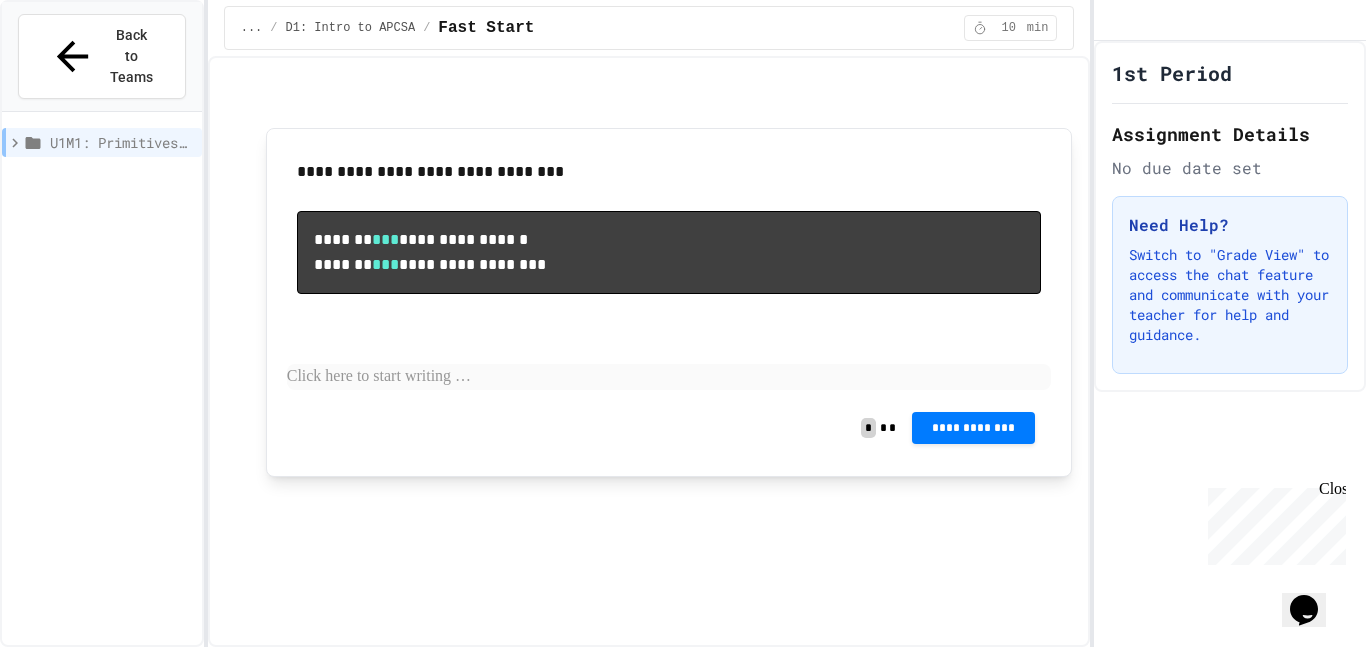 click at bounding box center [669, 377] 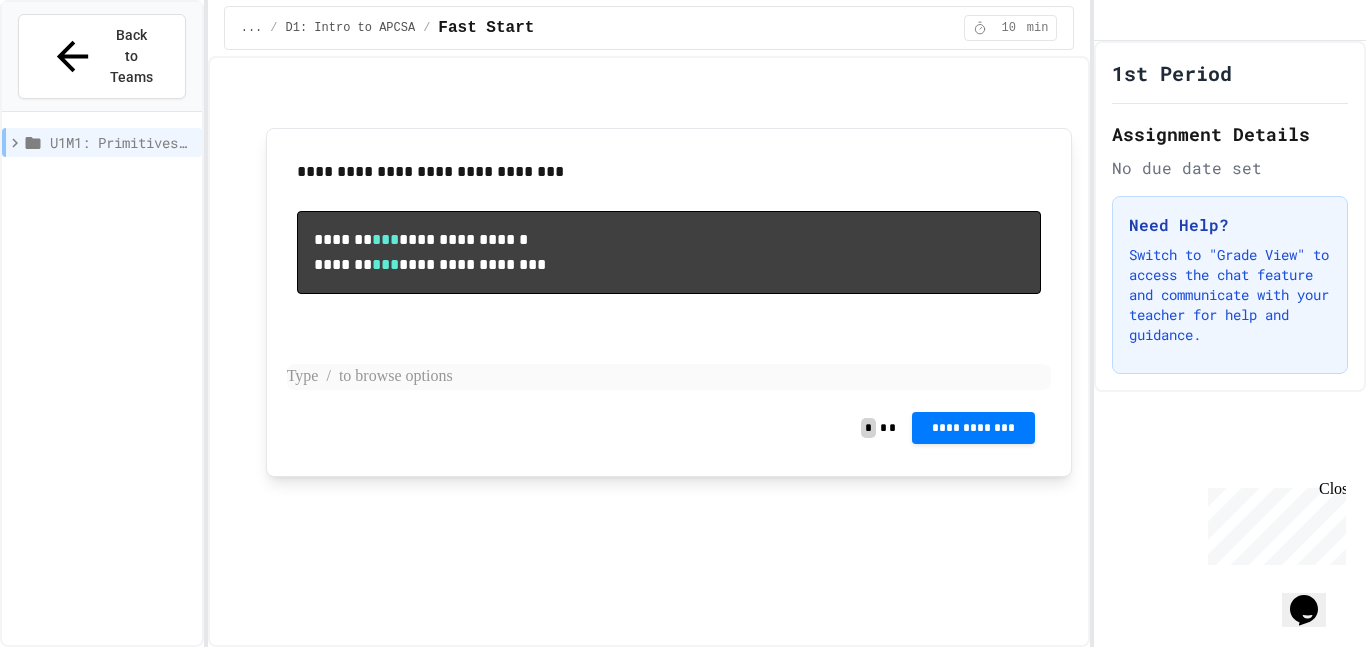 type 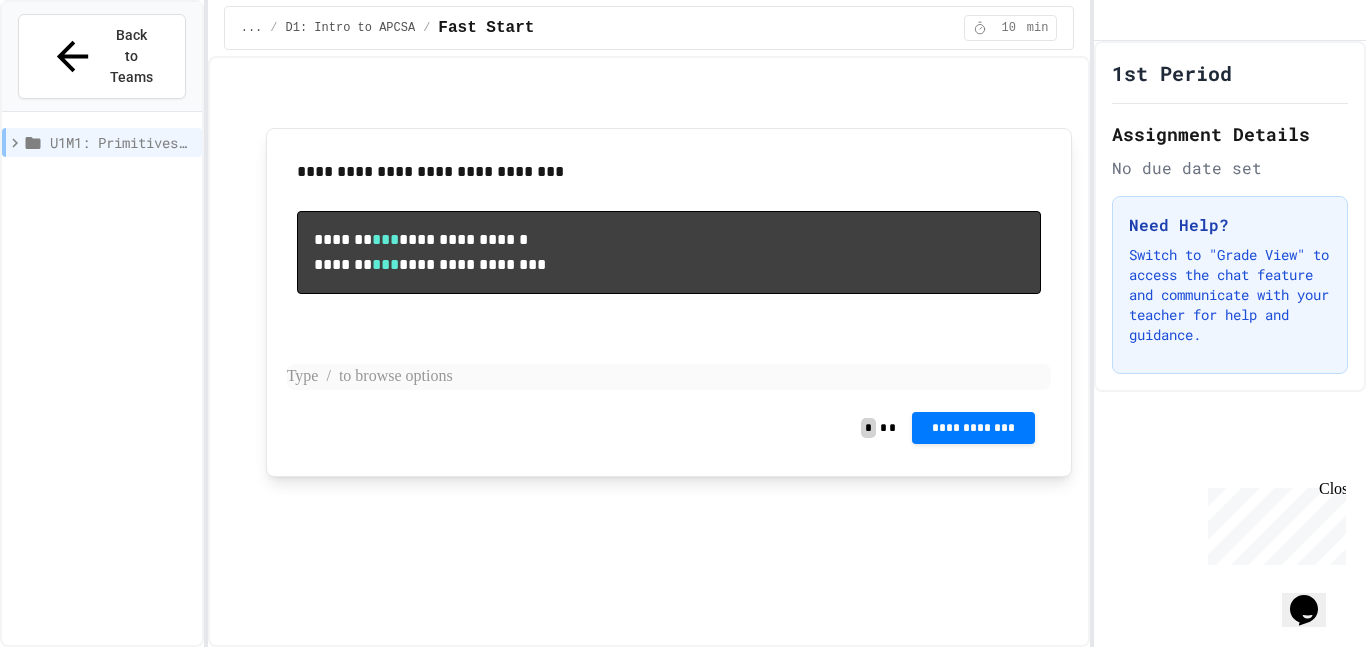 click on "U1M1: Primitives, Variables, Basic I/O" at bounding box center [122, 142] 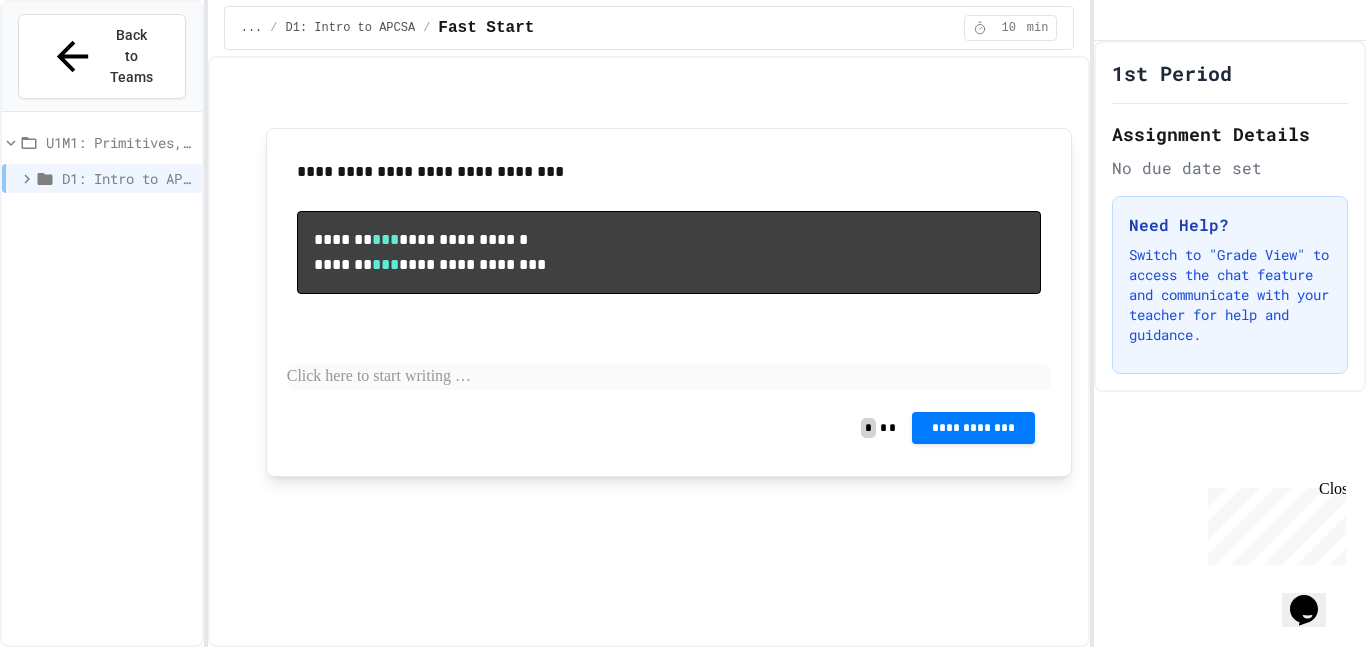click on "U1M1: Primitives, Variables, Basic I/O" at bounding box center [120, 142] 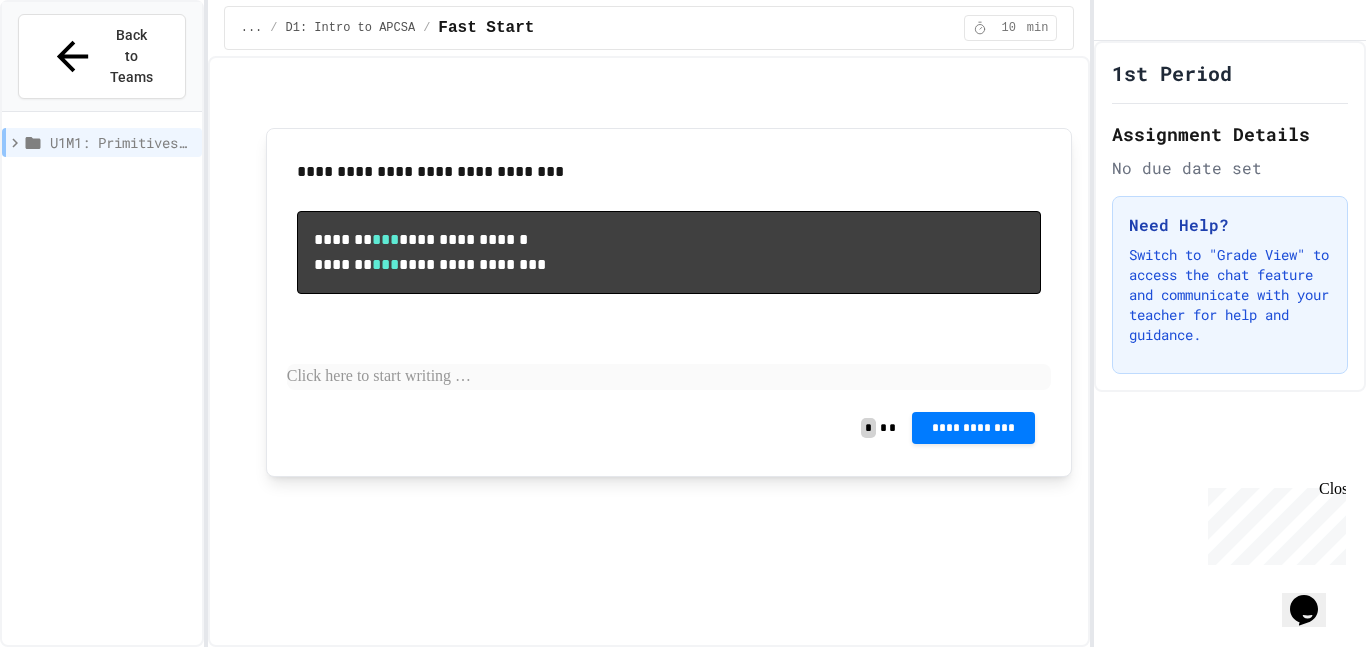 click on "U1M1: Primitives, Variables, Basic I/O" at bounding box center (122, 142) 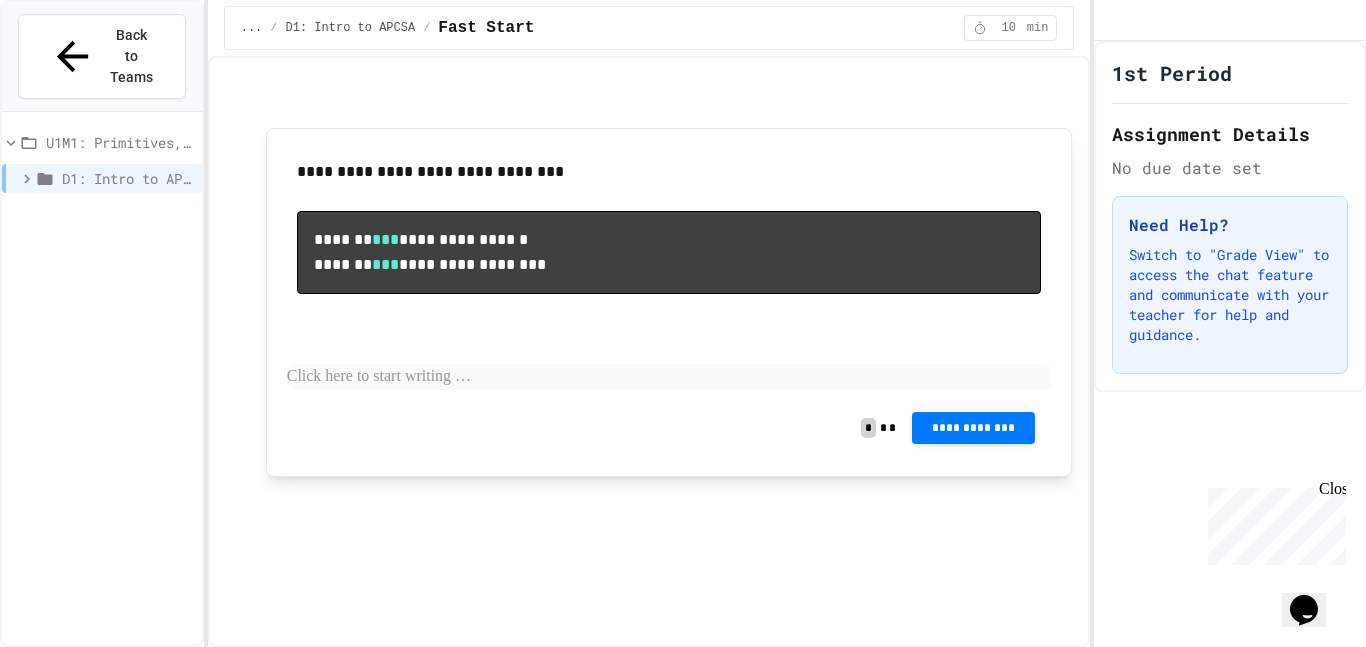 click on "D1: Intro to APCSA" at bounding box center (128, 178) 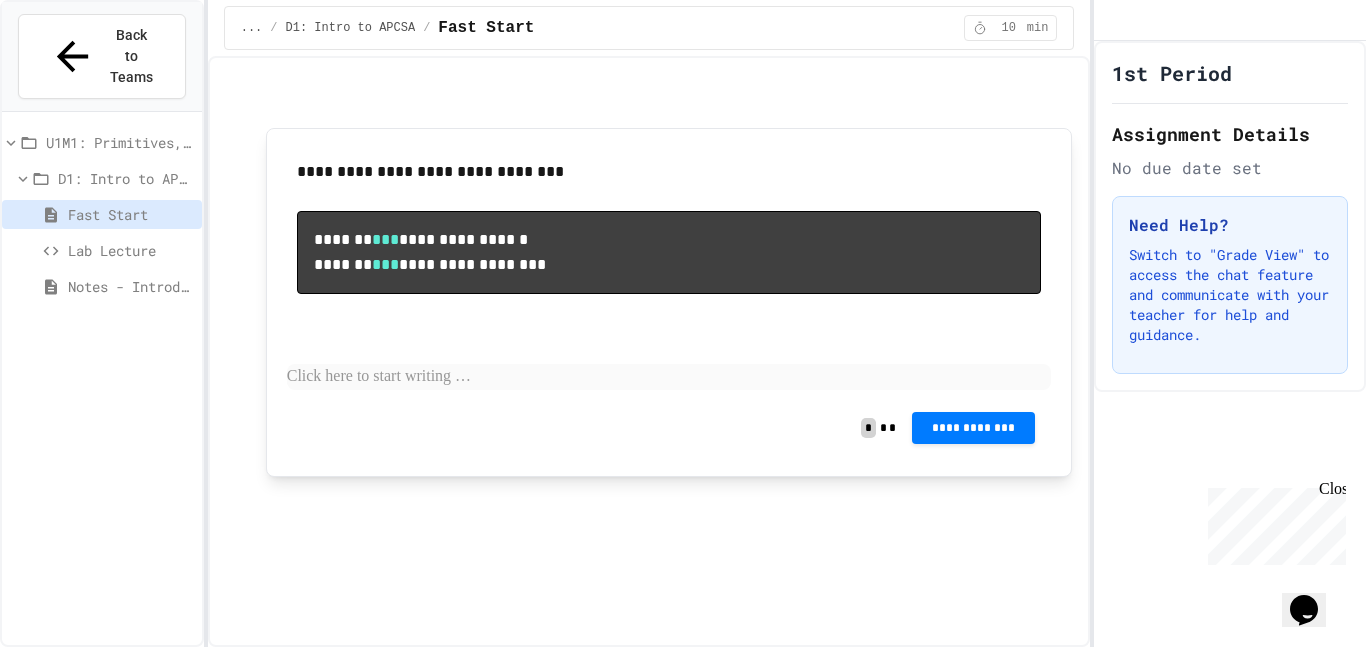 click on "Lab Lecture" at bounding box center (131, 250) 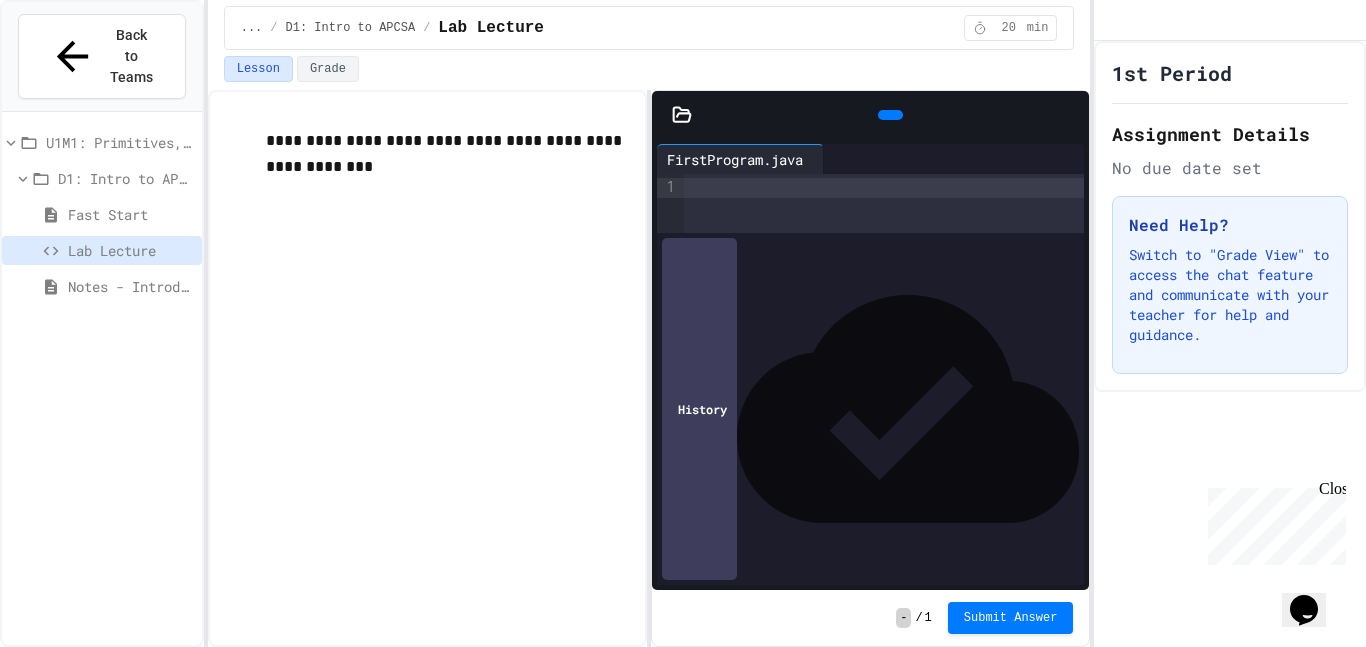 click at bounding box center (884, 203) 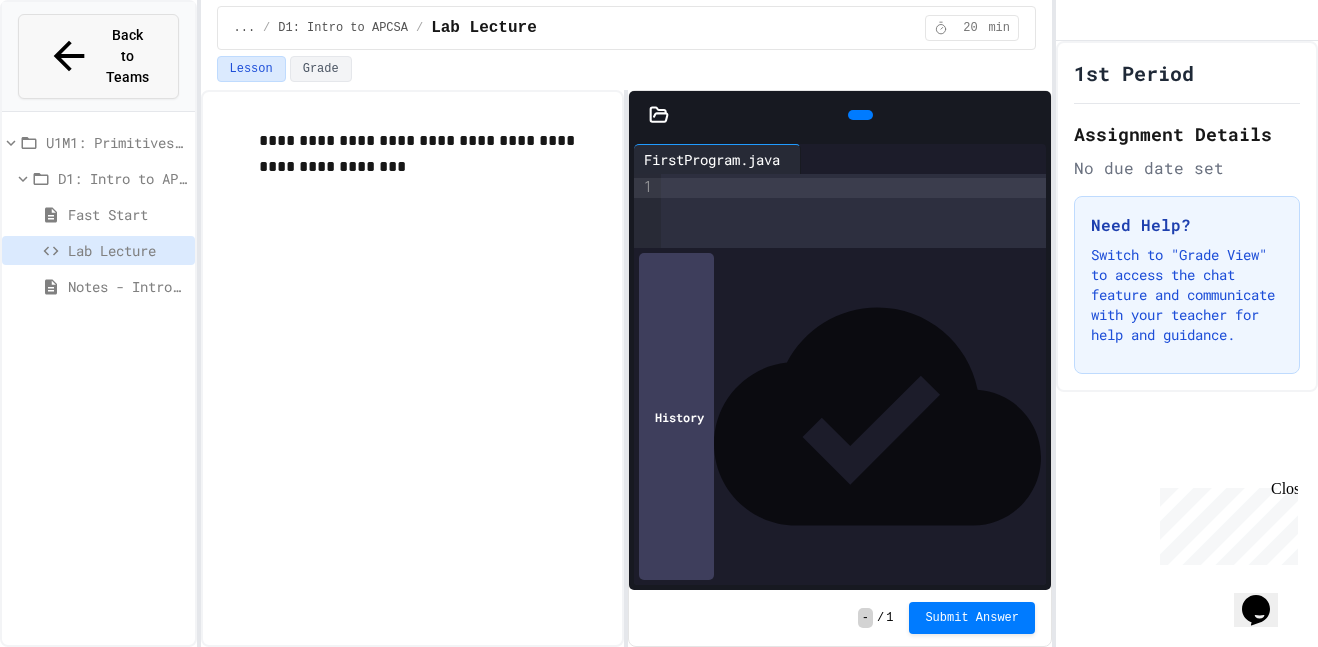 click on "Back to Teams" at bounding box center (127, 56) 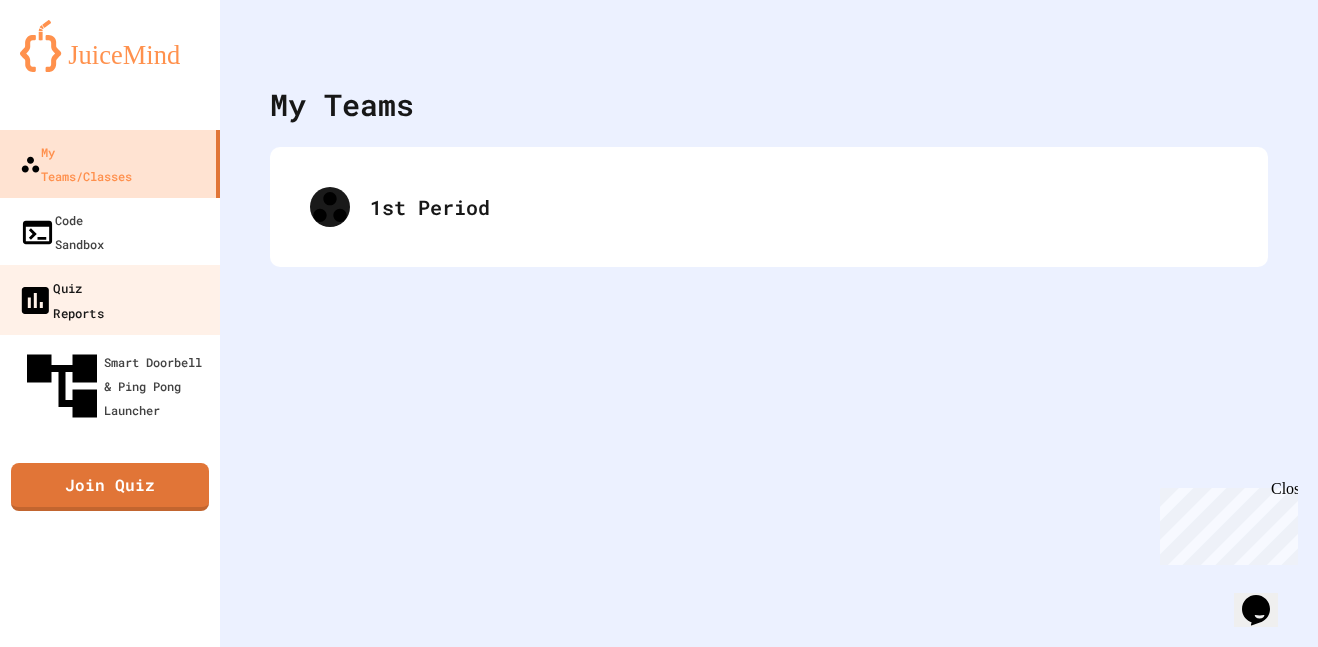 click on "Quiz Reports" at bounding box center (110, 300) 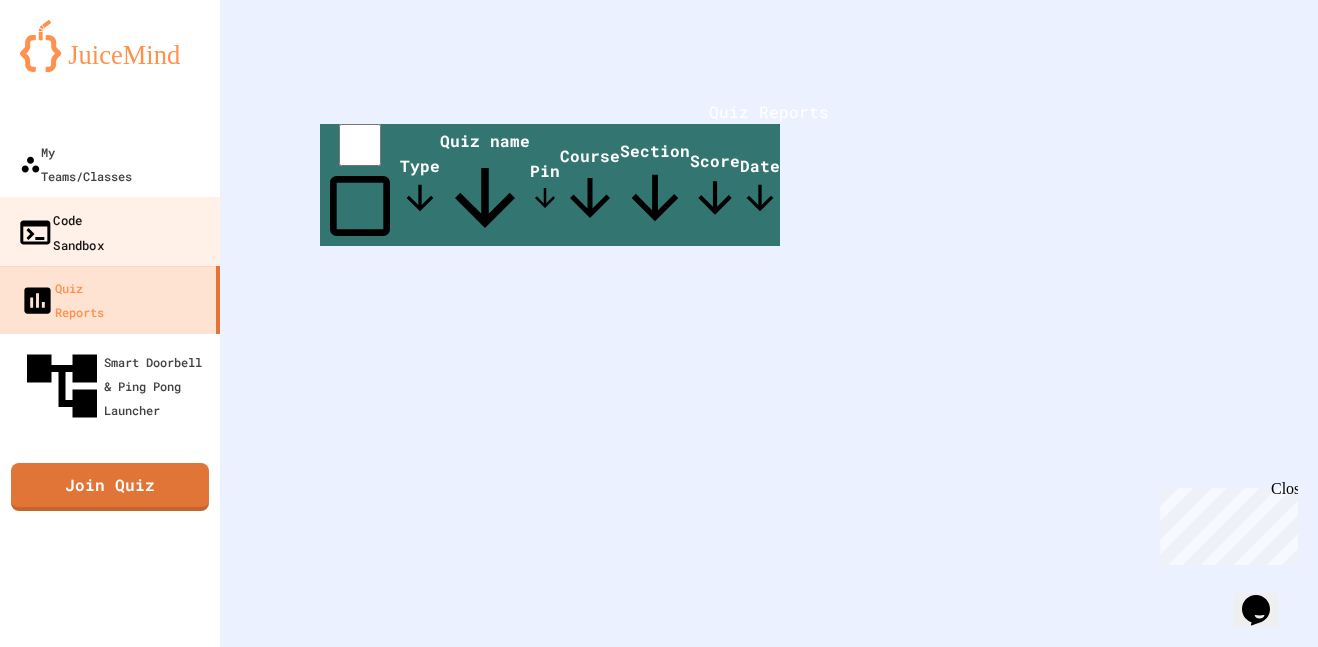 click on "Code Sandbox" at bounding box center [110, 232] 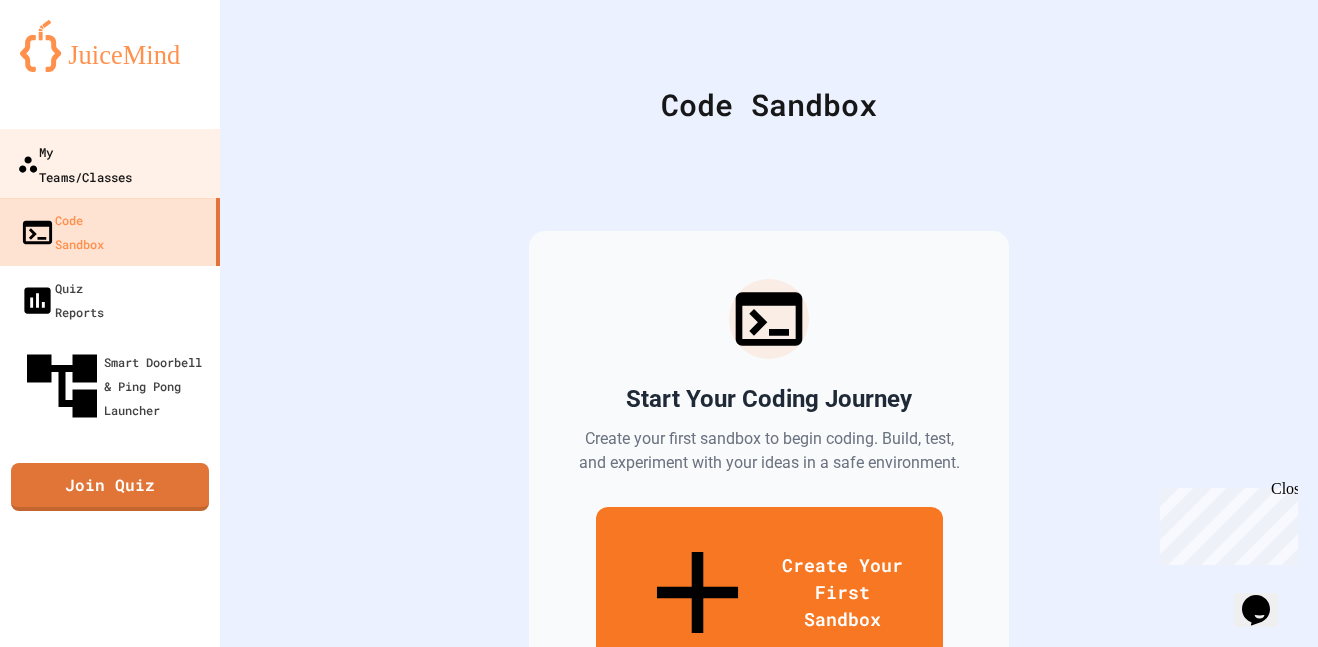 click on "My Teams/Classes" at bounding box center [74, 163] 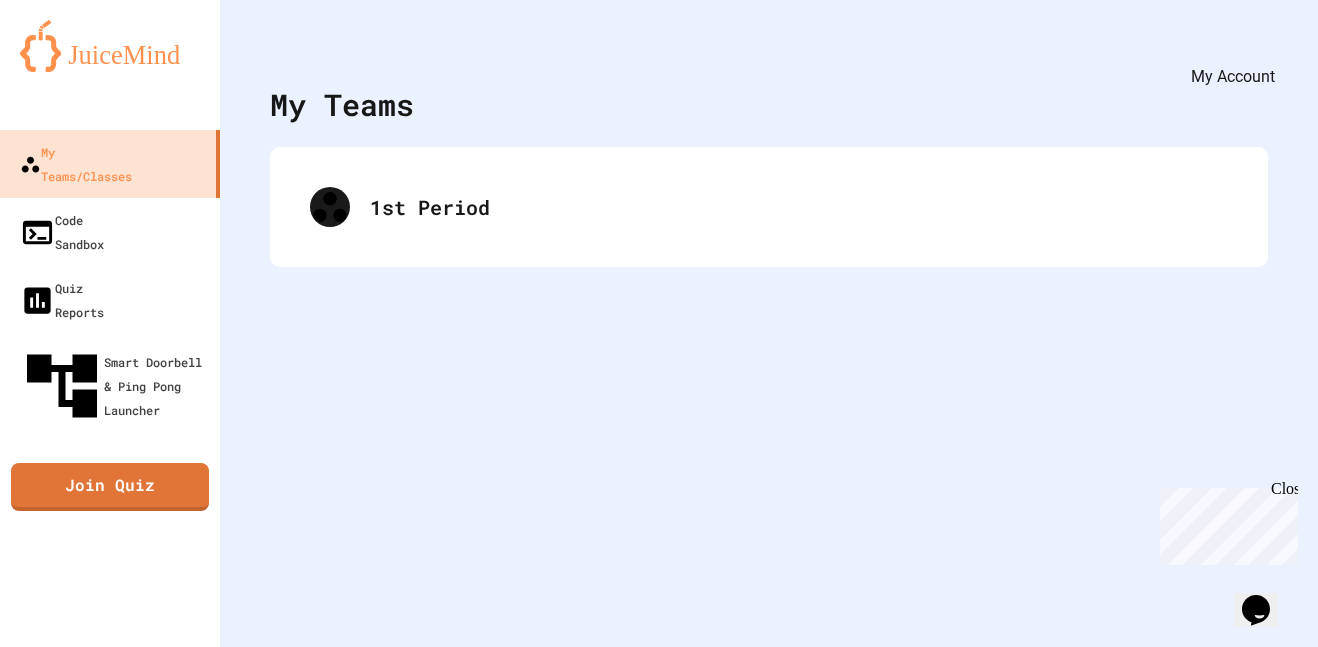 click 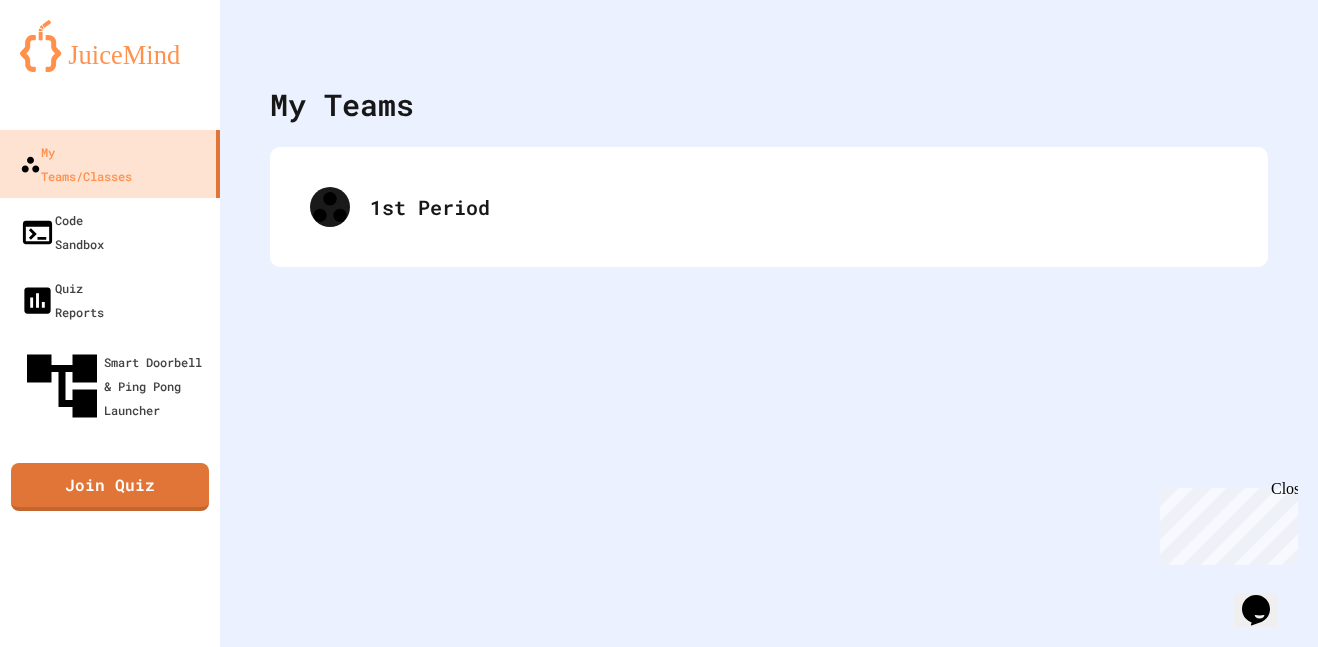 click at bounding box center [659, 4643] 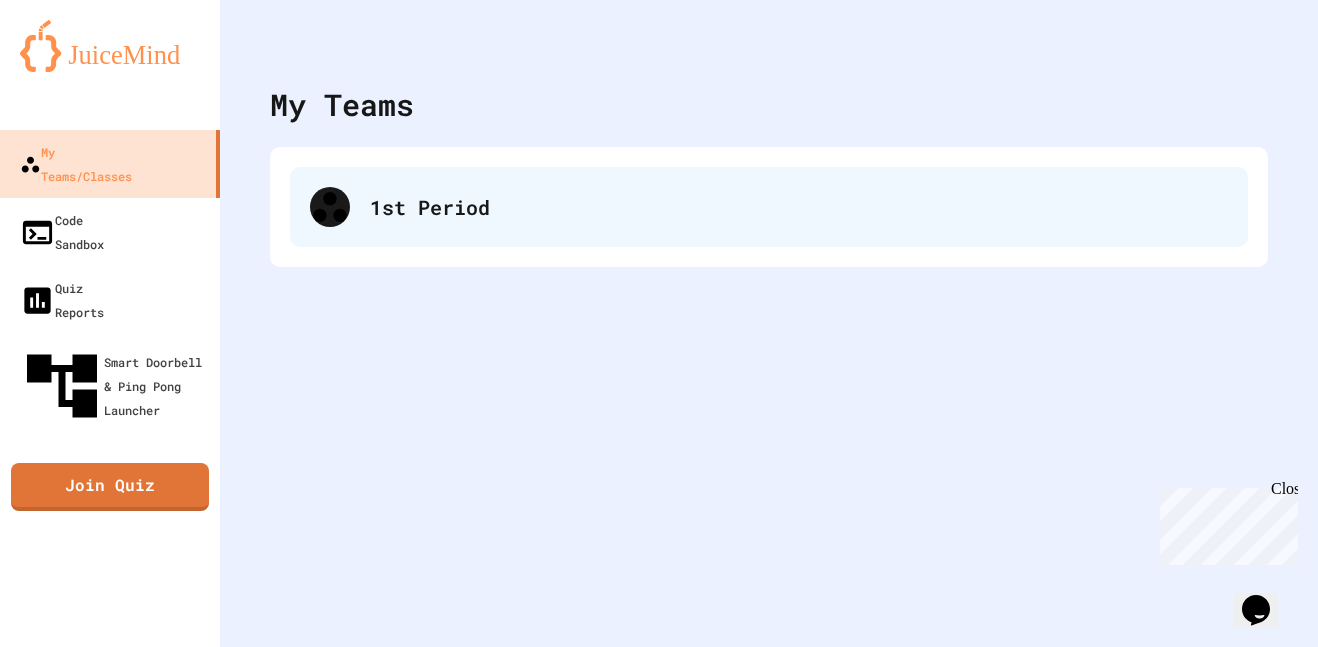 click on "1st Period" at bounding box center (769, 207) 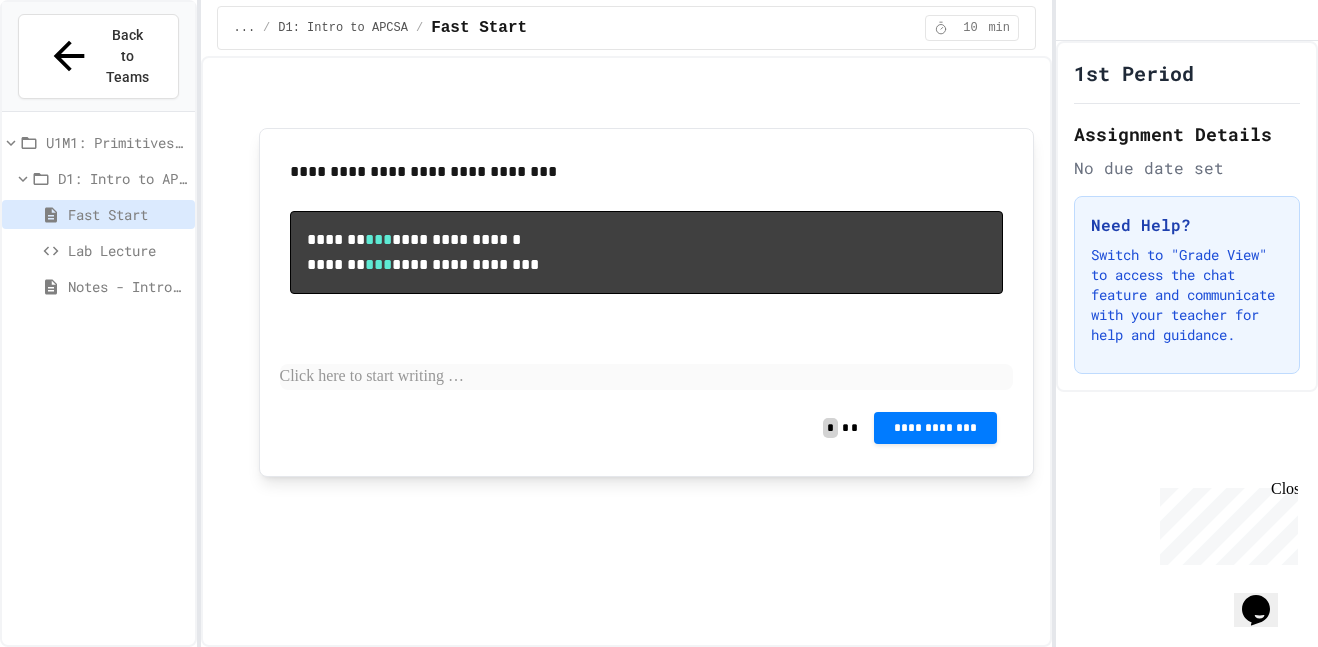 click at bounding box center (1072, 21) 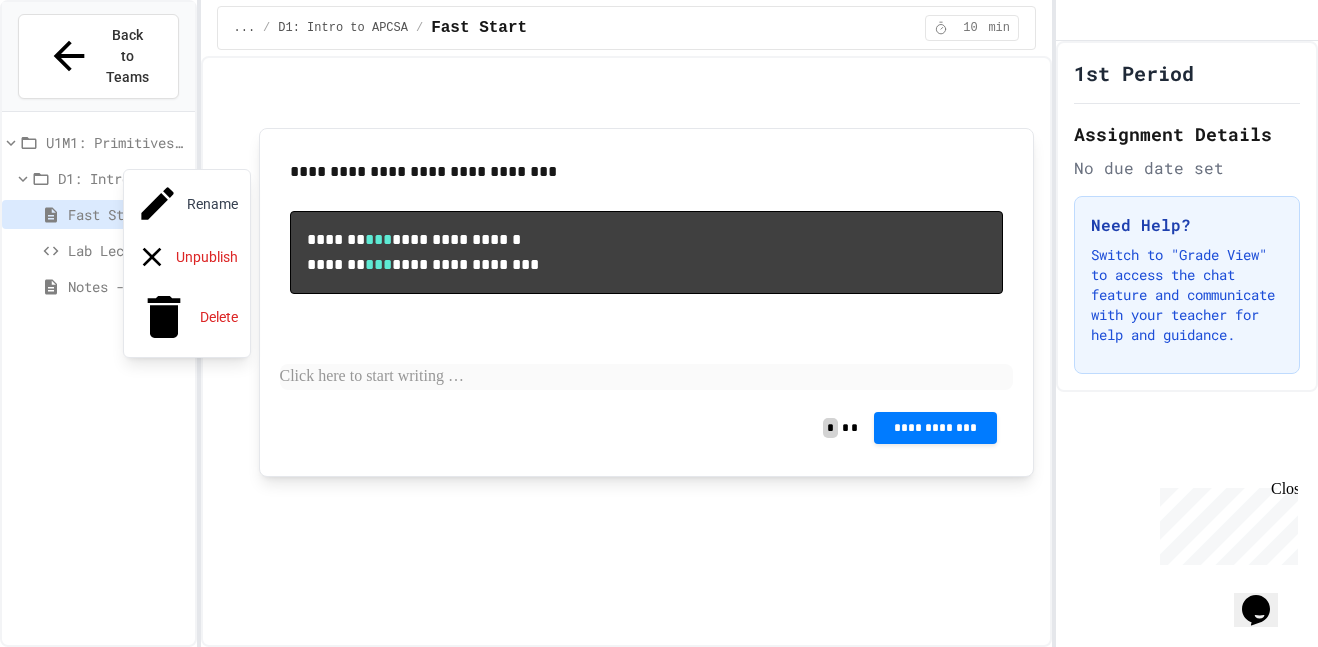 click at bounding box center (659, 323) 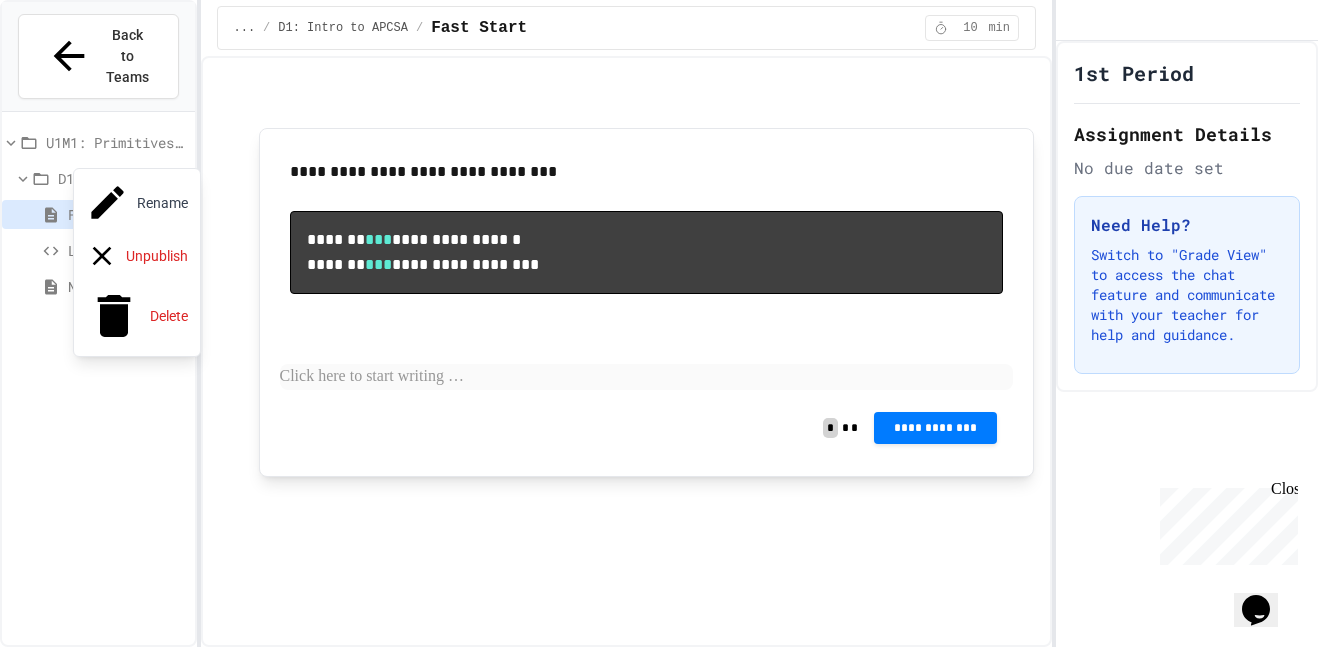 click at bounding box center (659, 323) 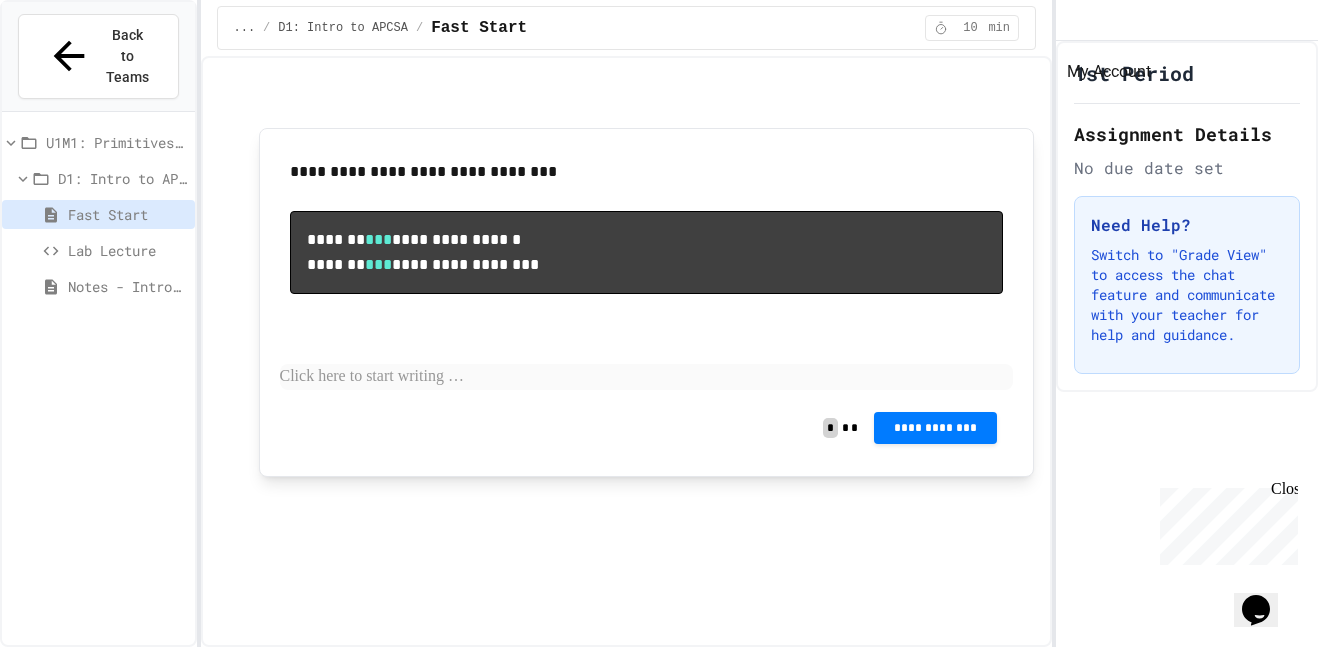 click 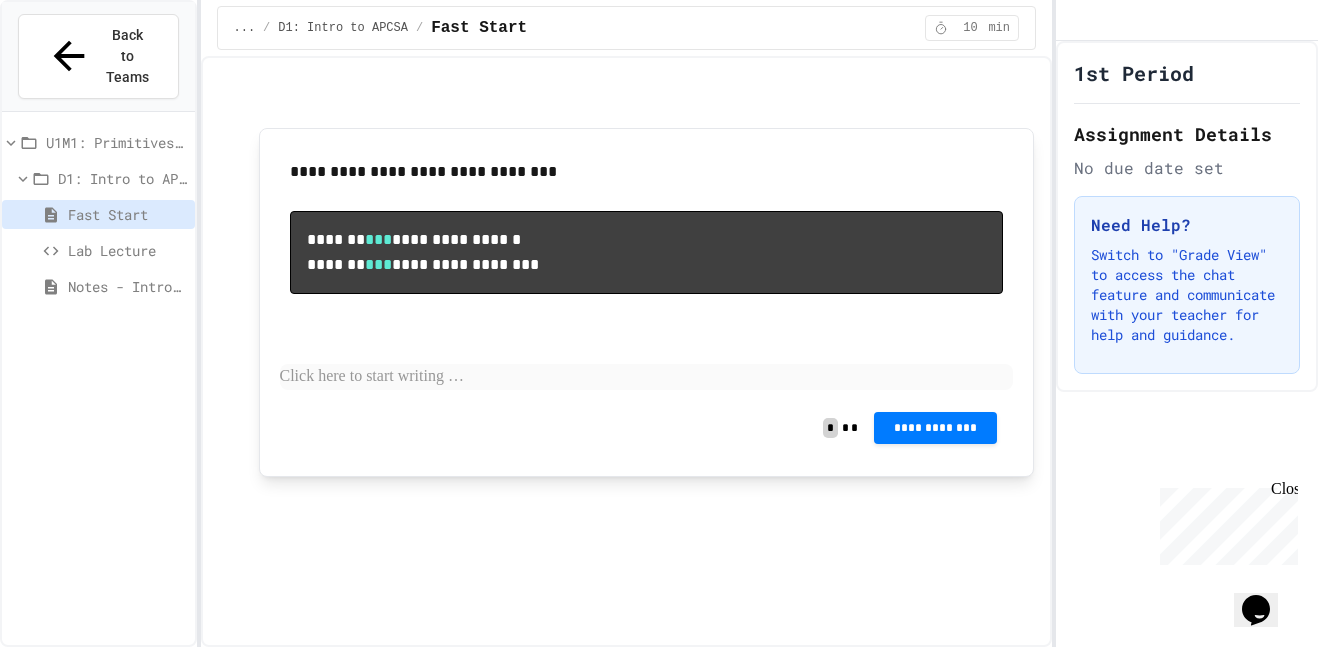 click on "Settings" at bounding box center (669, 2073) 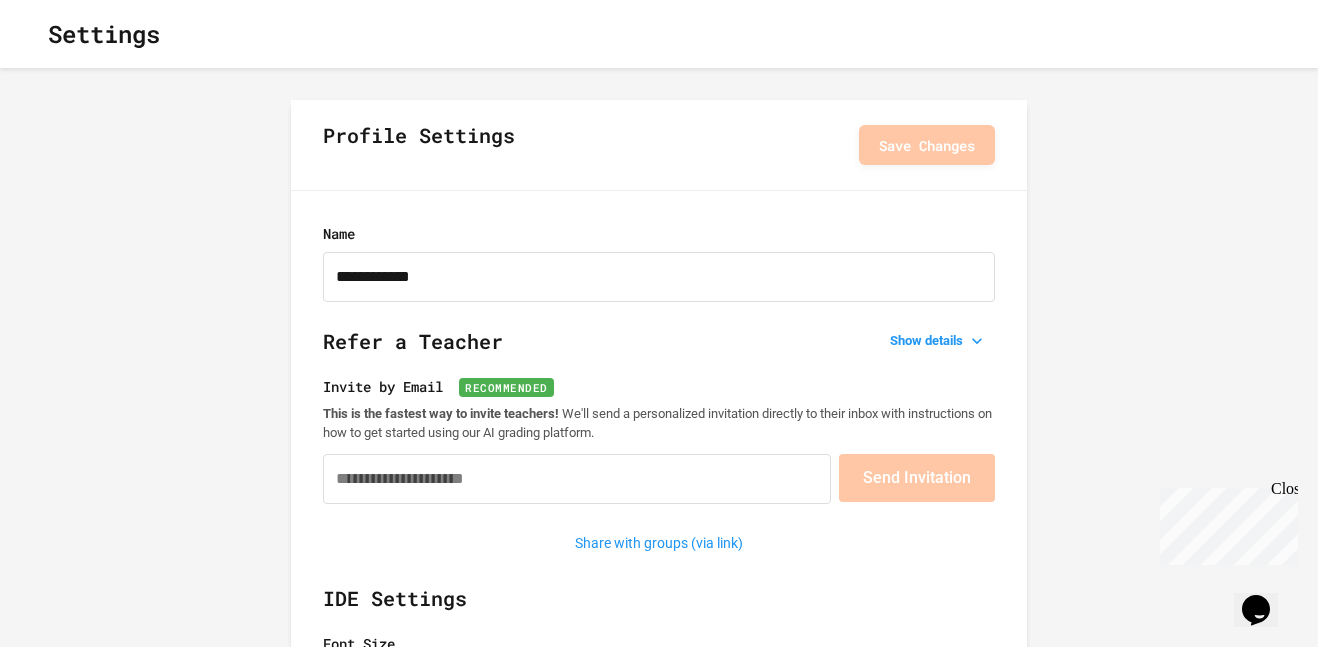 type on "**********" 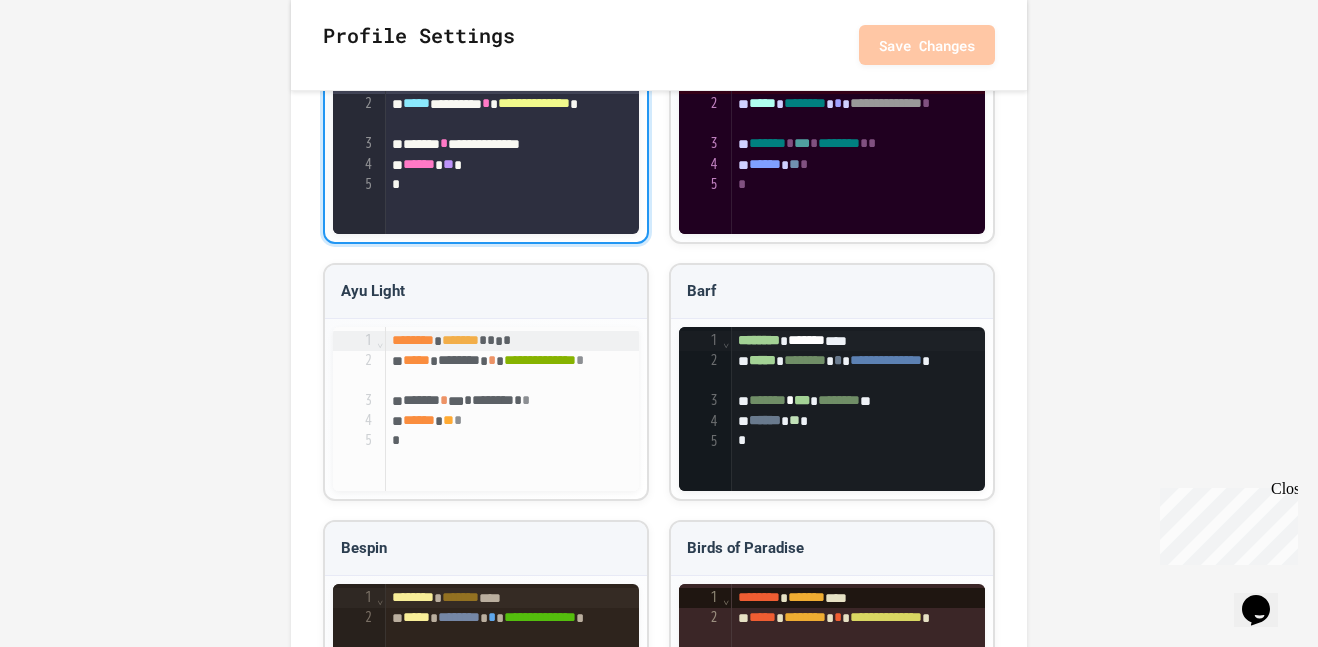 scroll, scrollTop: 1669, scrollLeft: 0, axis: vertical 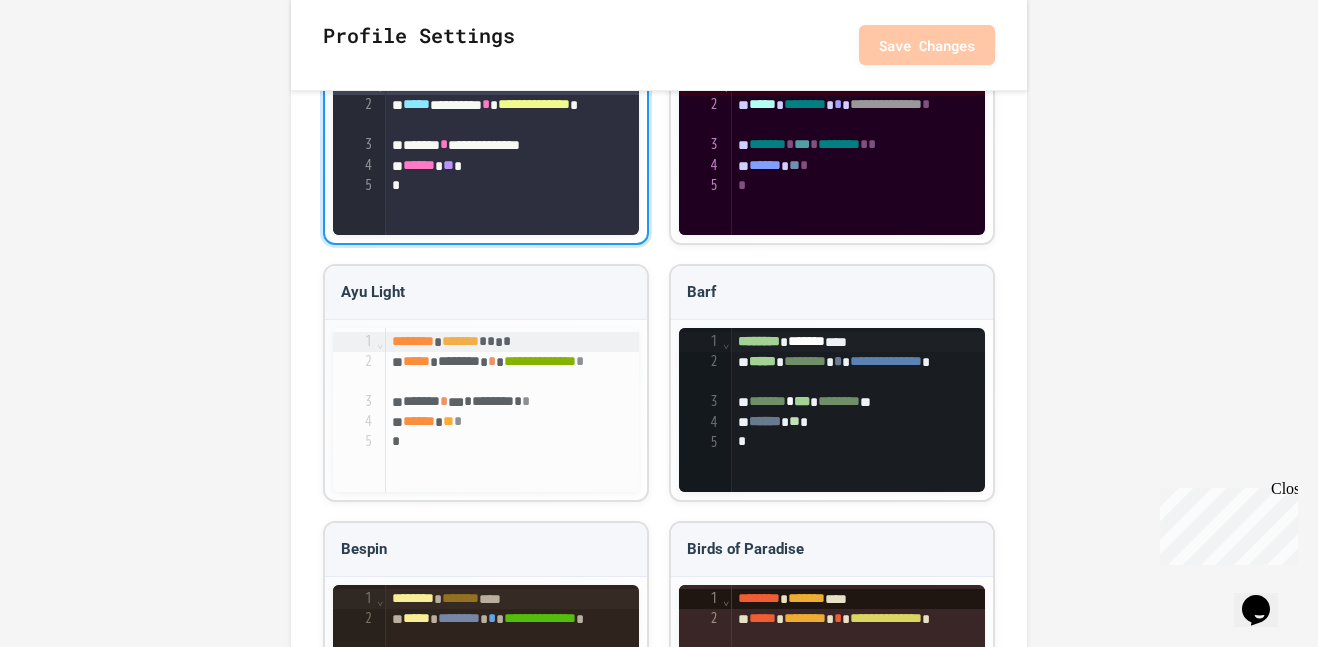 click on "[NUMBER] [STREET] [NUMBER] [STREET] [NUMBER]" at bounding box center [513, 881] 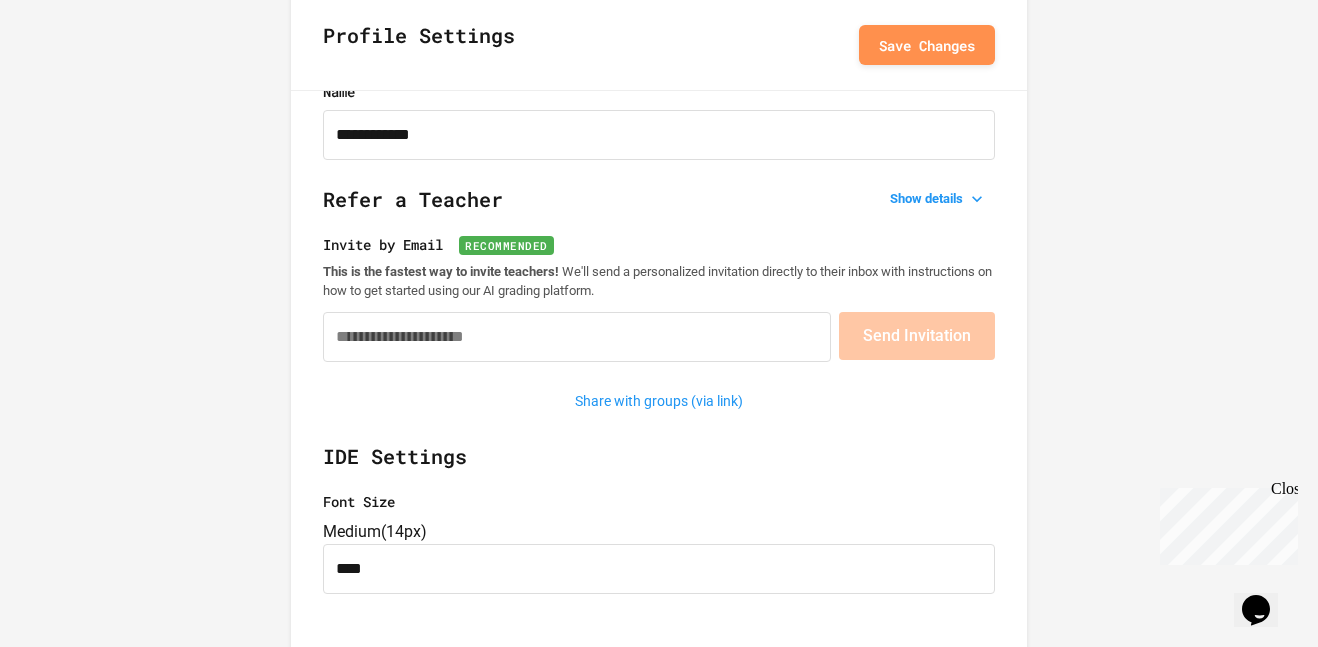 scroll, scrollTop: 0, scrollLeft: 0, axis: both 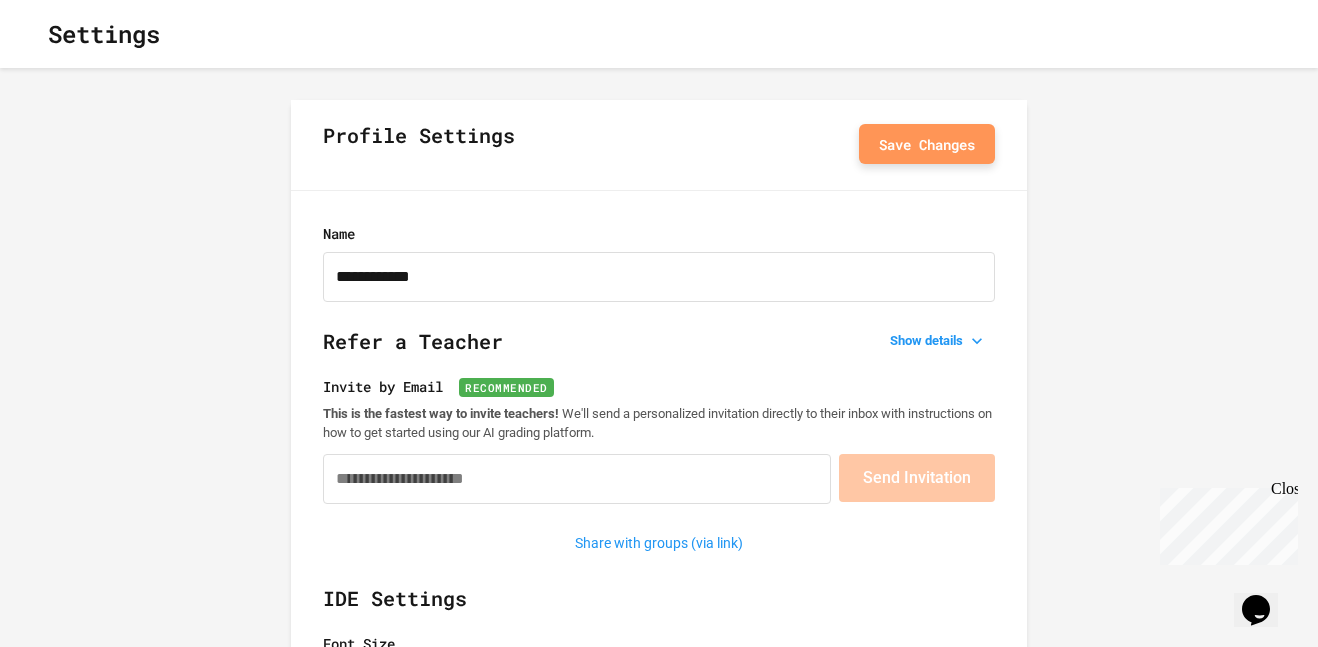 click on "Save Changes" at bounding box center (927, 144) 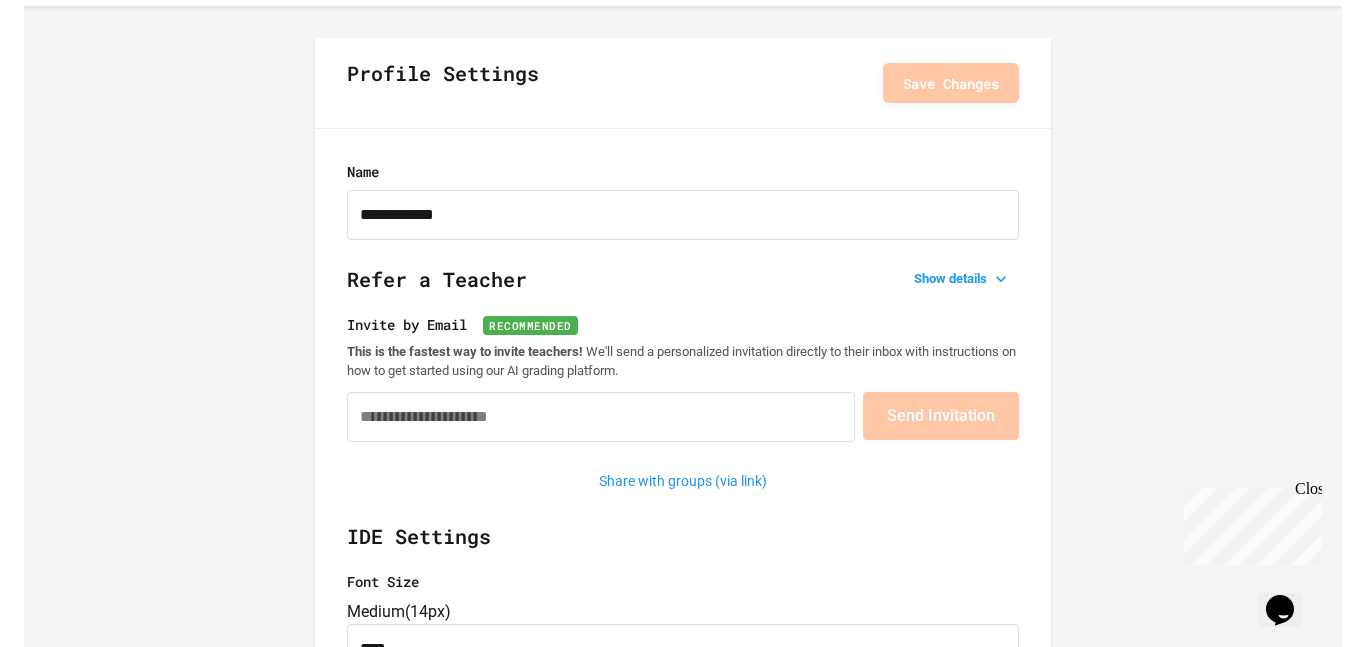 scroll, scrollTop: 0, scrollLeft: 0, axis: both 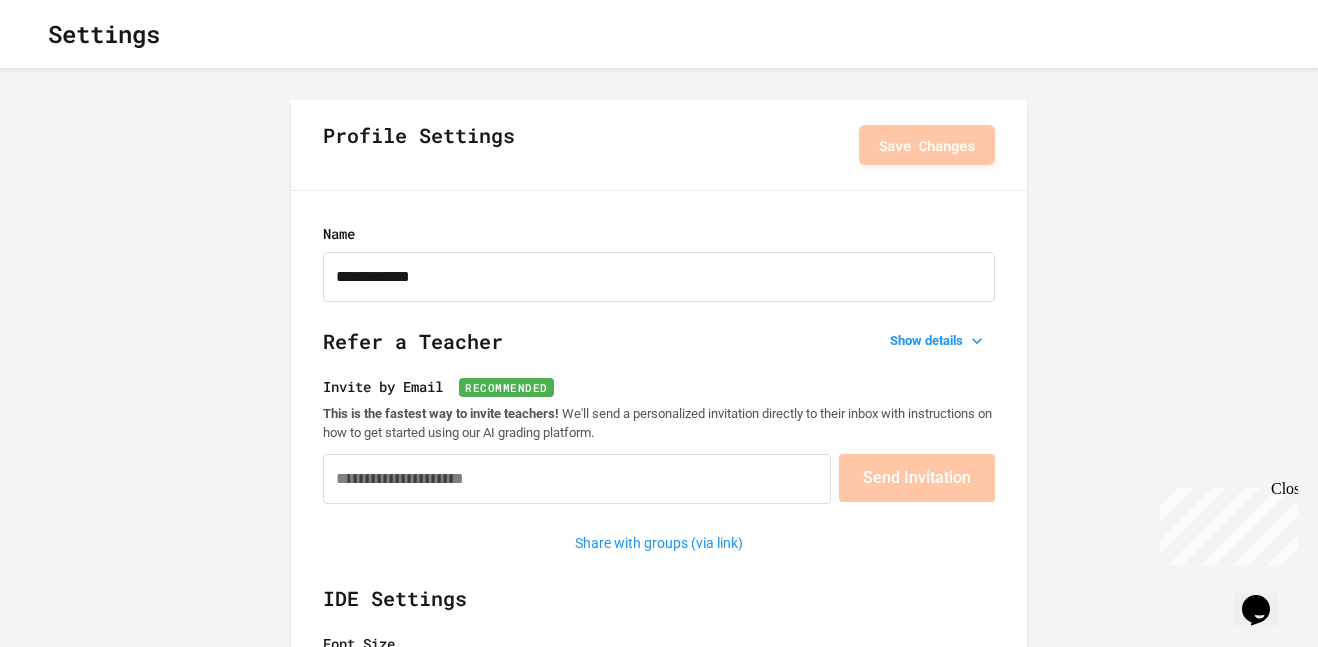 click 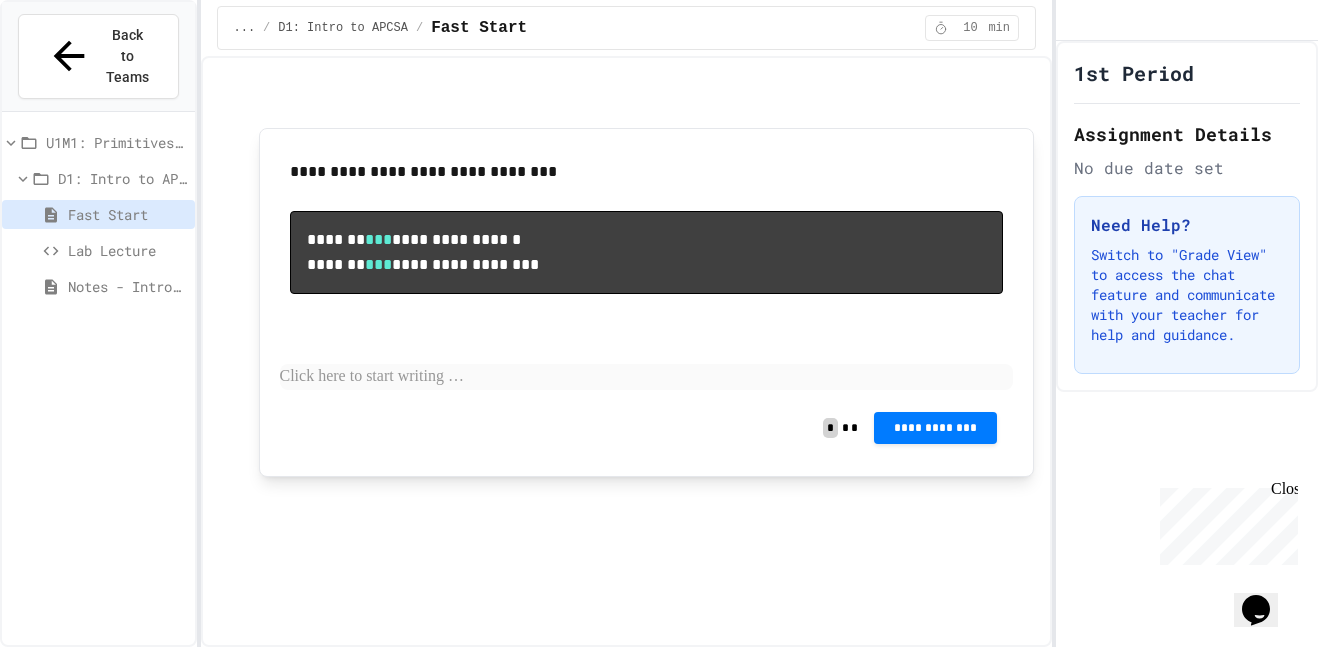click on "Lab Lecture" at bounding box center [127, 250] 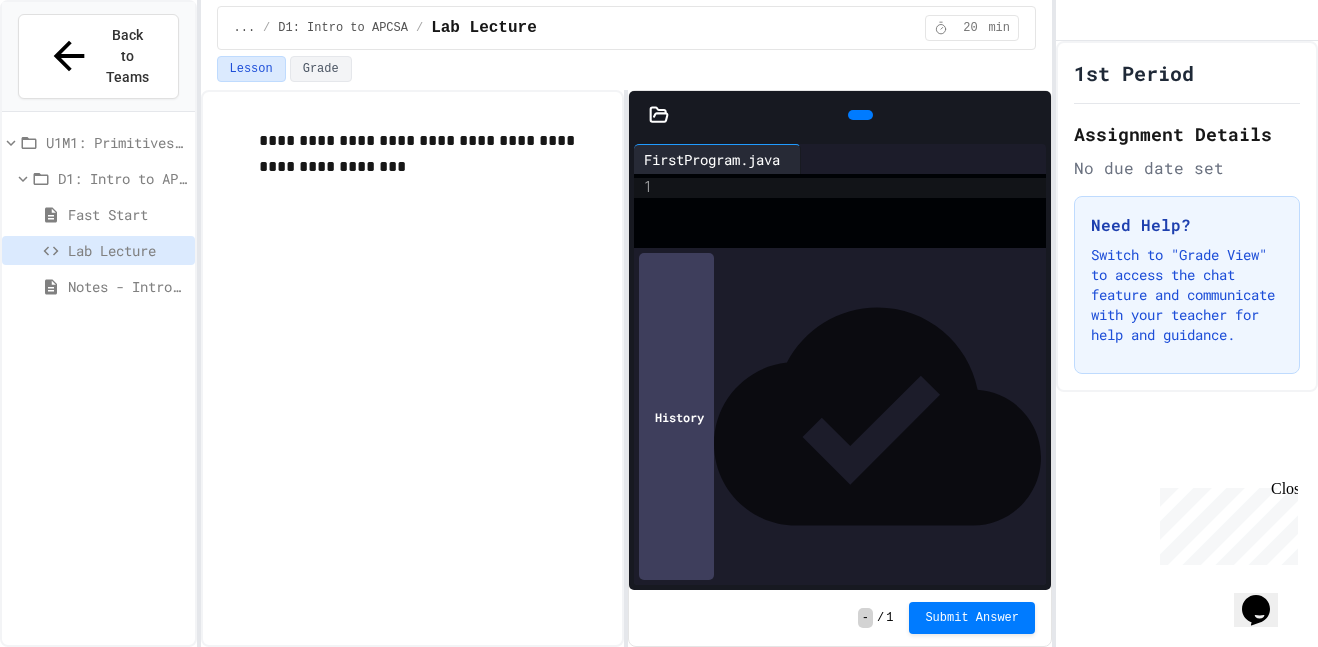 click at bounding box center (853, 211) 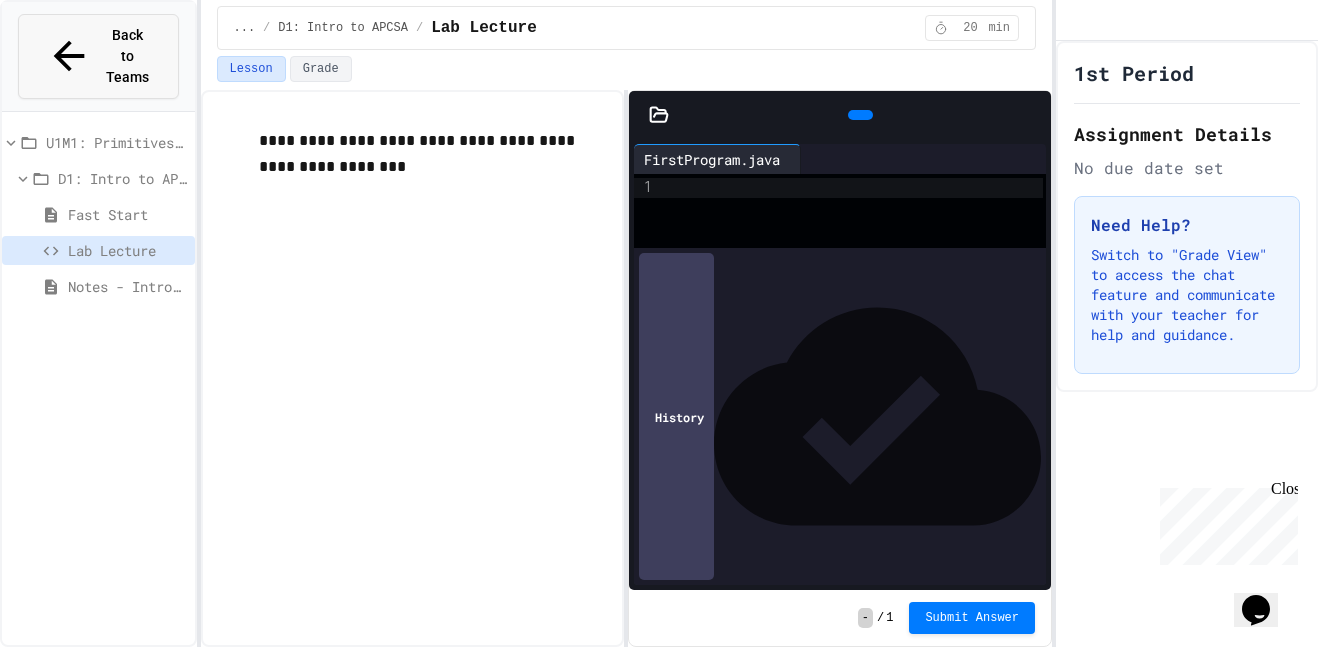 click on "Back to Teams" at bounding box center (127, 56) 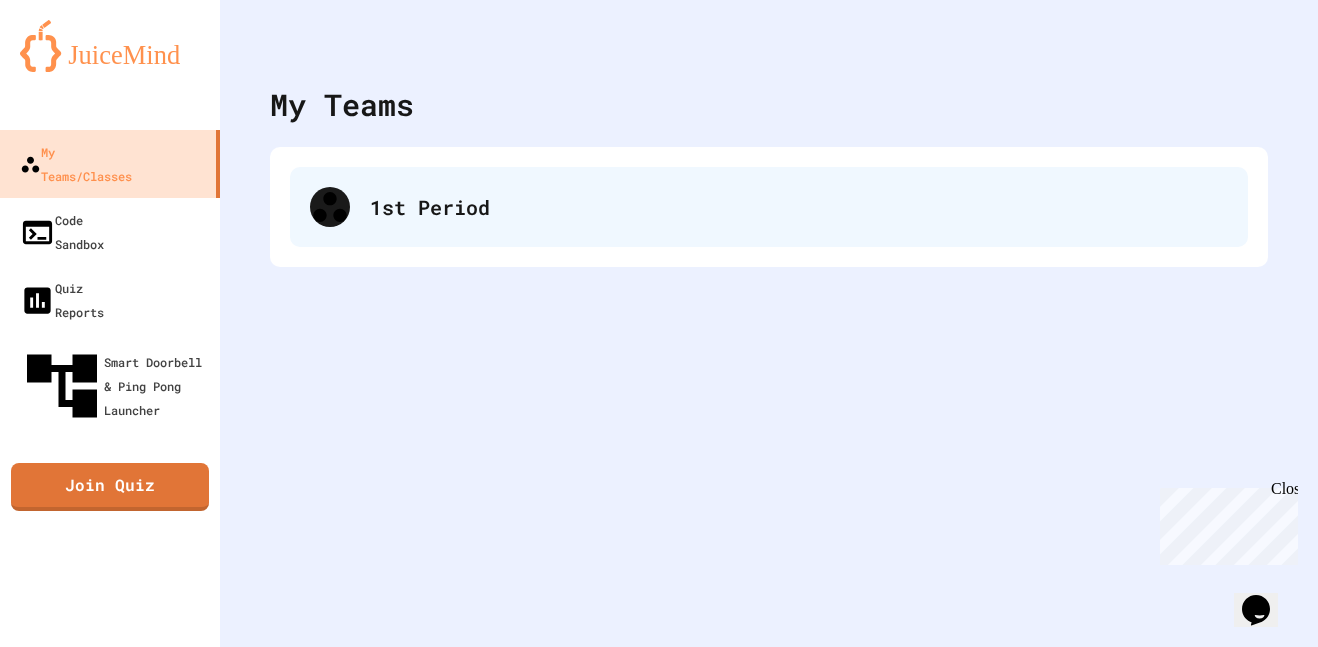 click on "1st Period" at bounding box center (769, 207) 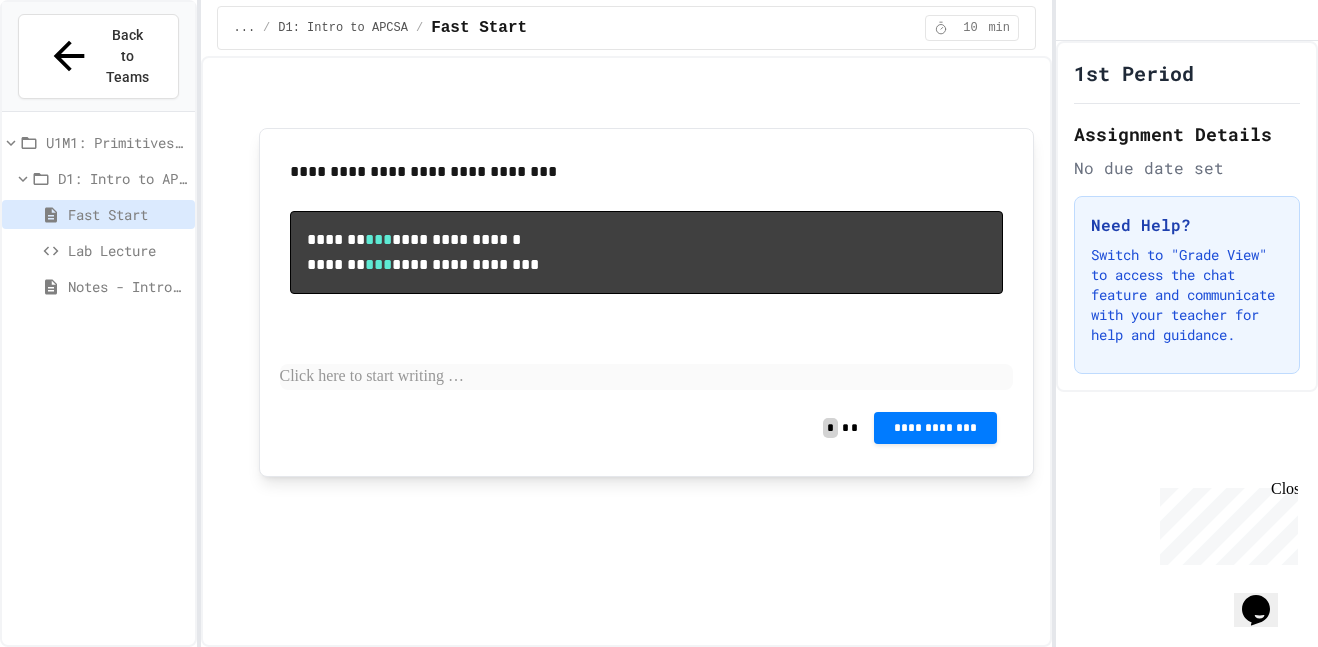 click on "Lab Lecture" at bounding box center [98, 250] 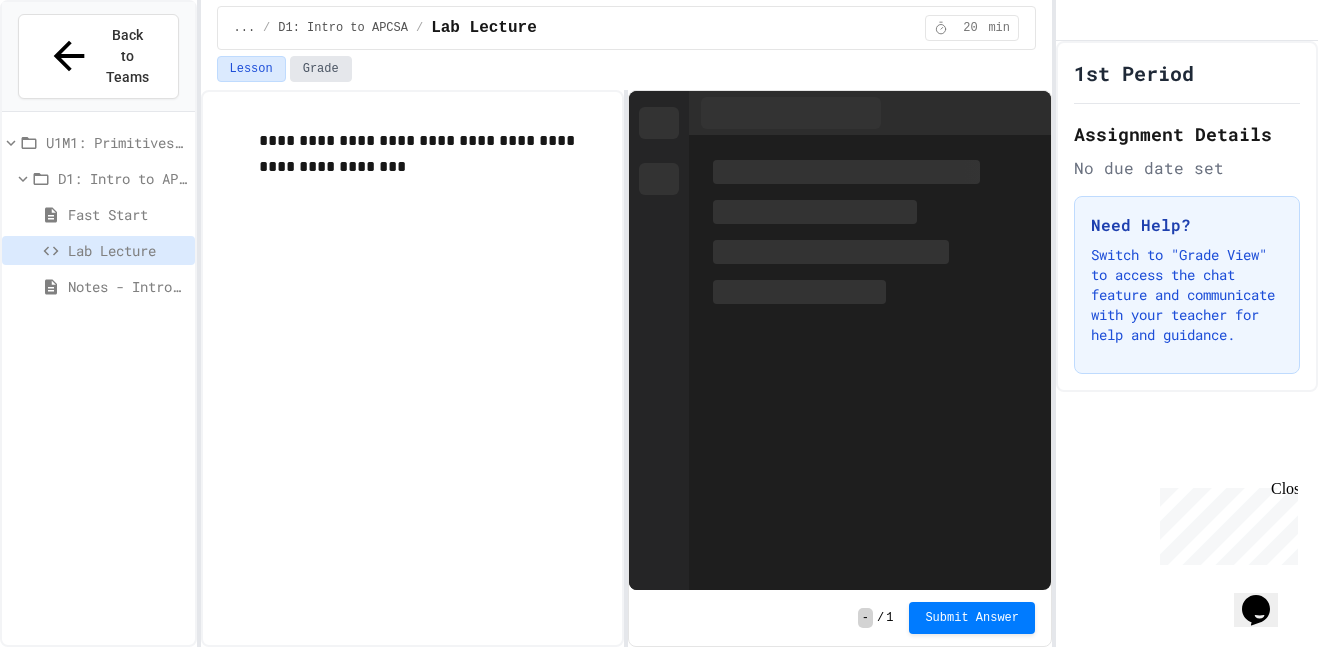 click on "Grade" at bounding box center [321, 69] 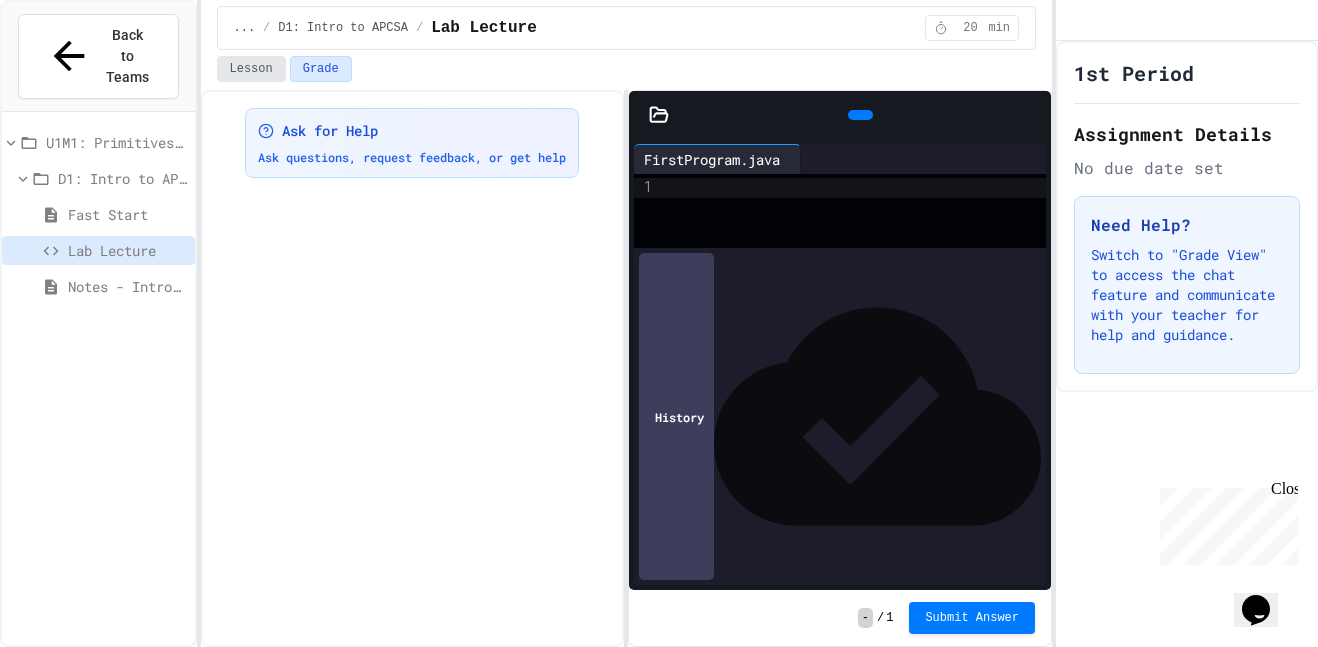 click on "Lesson" at bounding box center (251, 69) 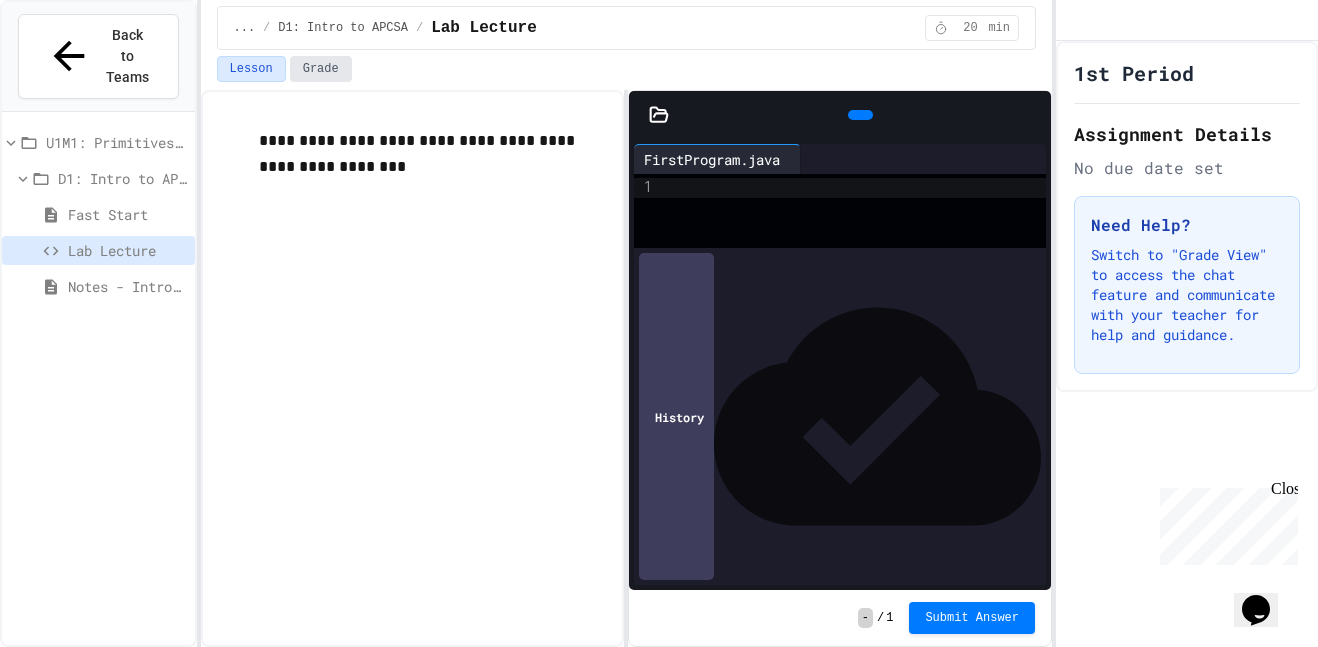 click on "Grade" at bounding box center [321, 69] 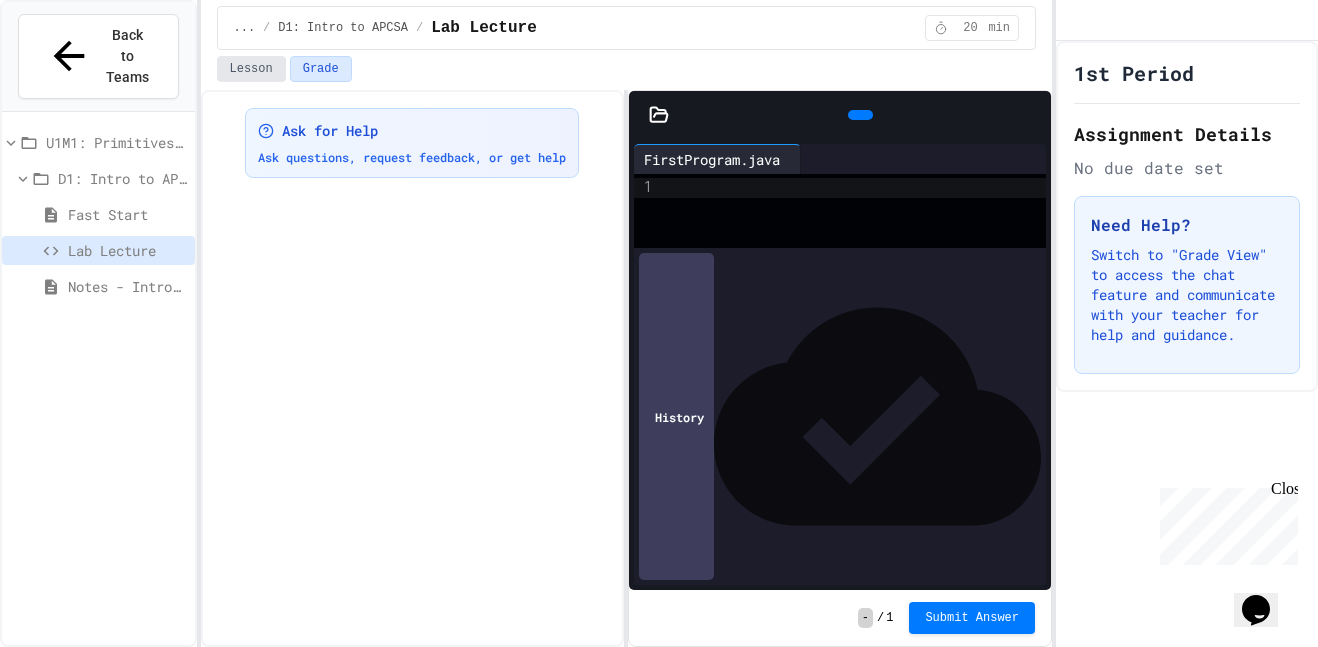 click on "Lesson" at bounding box center (251, 69) 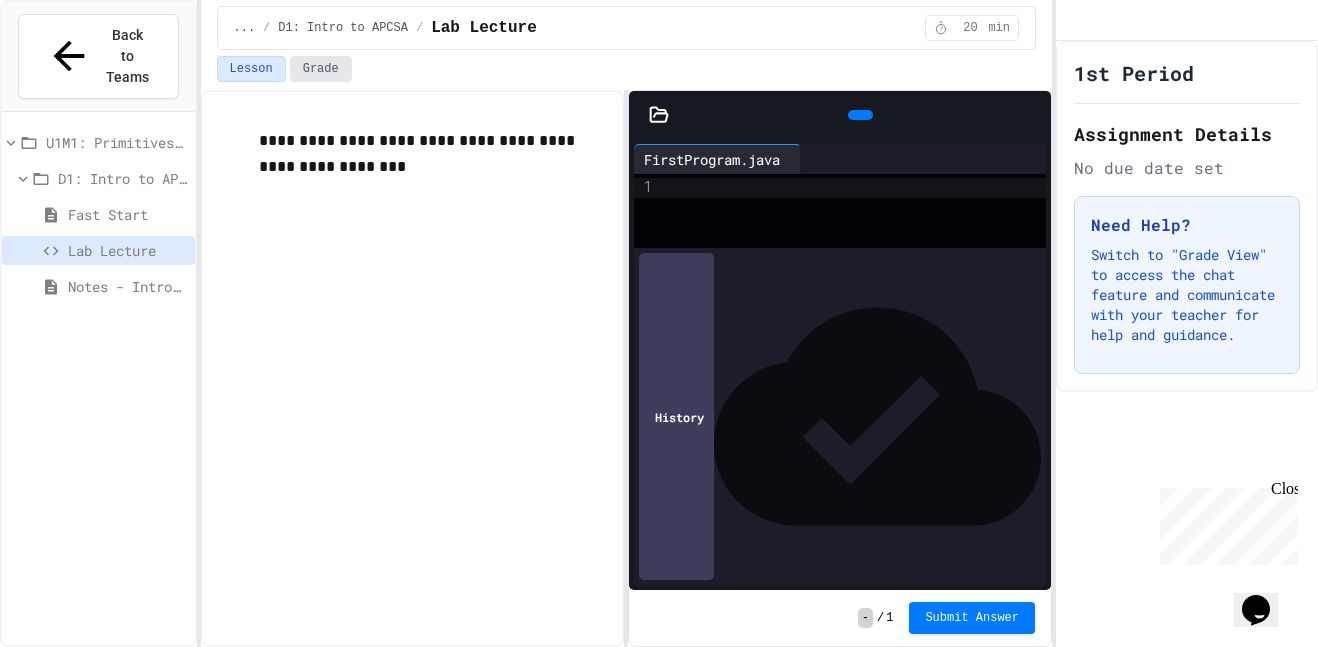 click on "Grade" at bounding box center [321, 69] 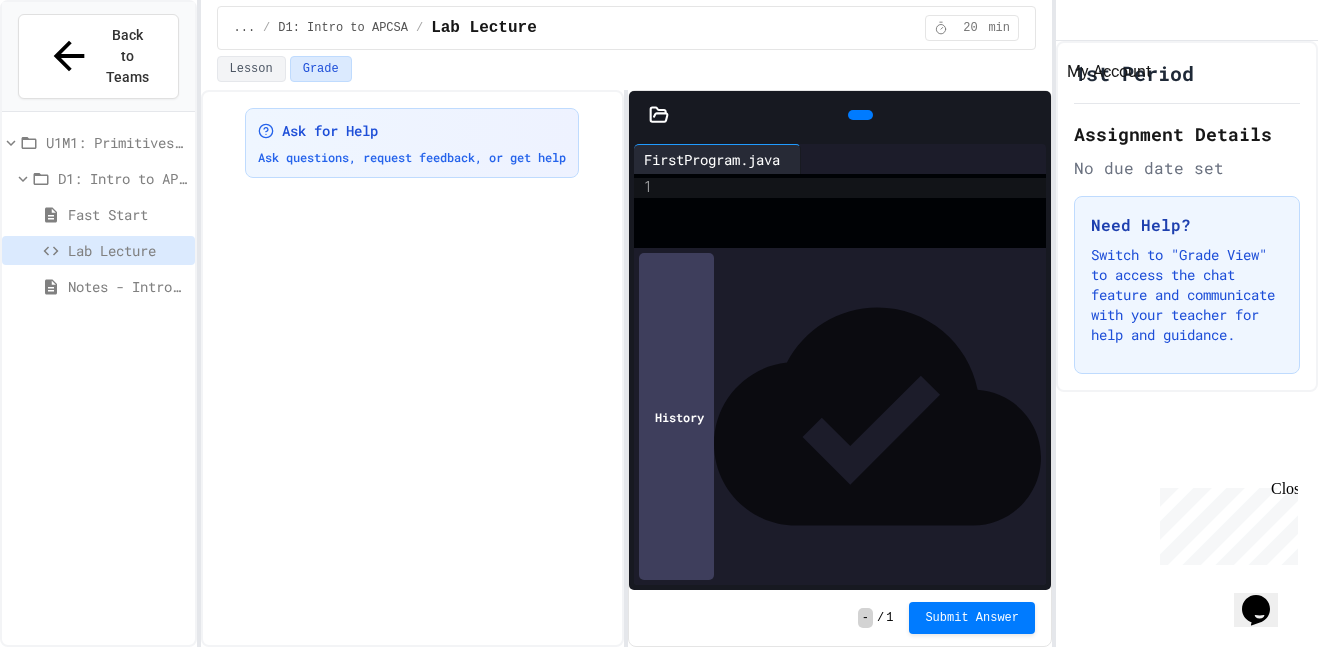 click 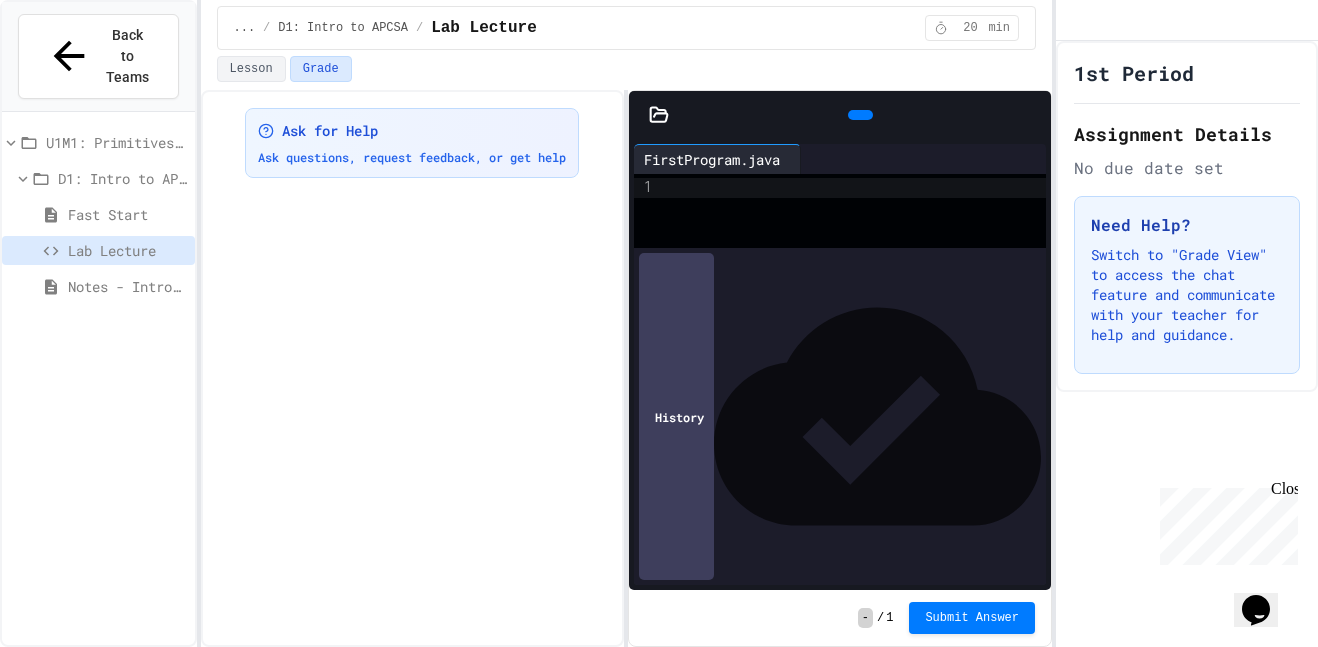 click at bounding box center (659, 647) 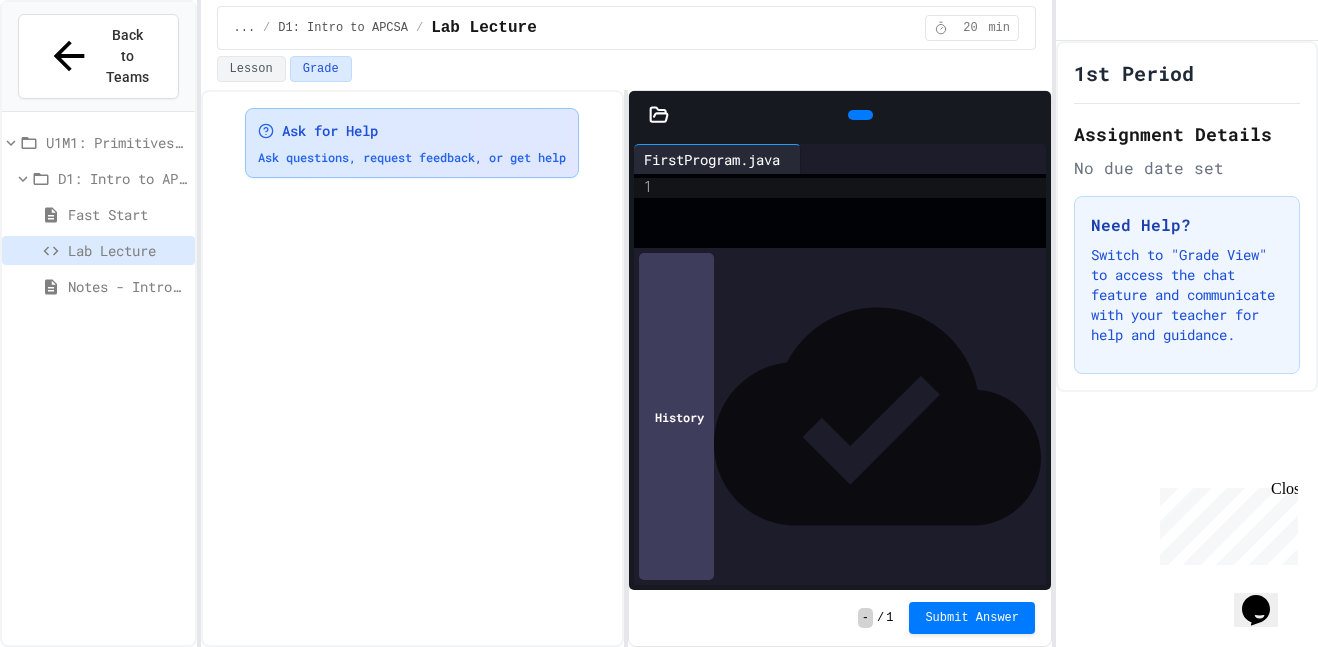 click on "Ask for Help" at bounding box center (330, 131) 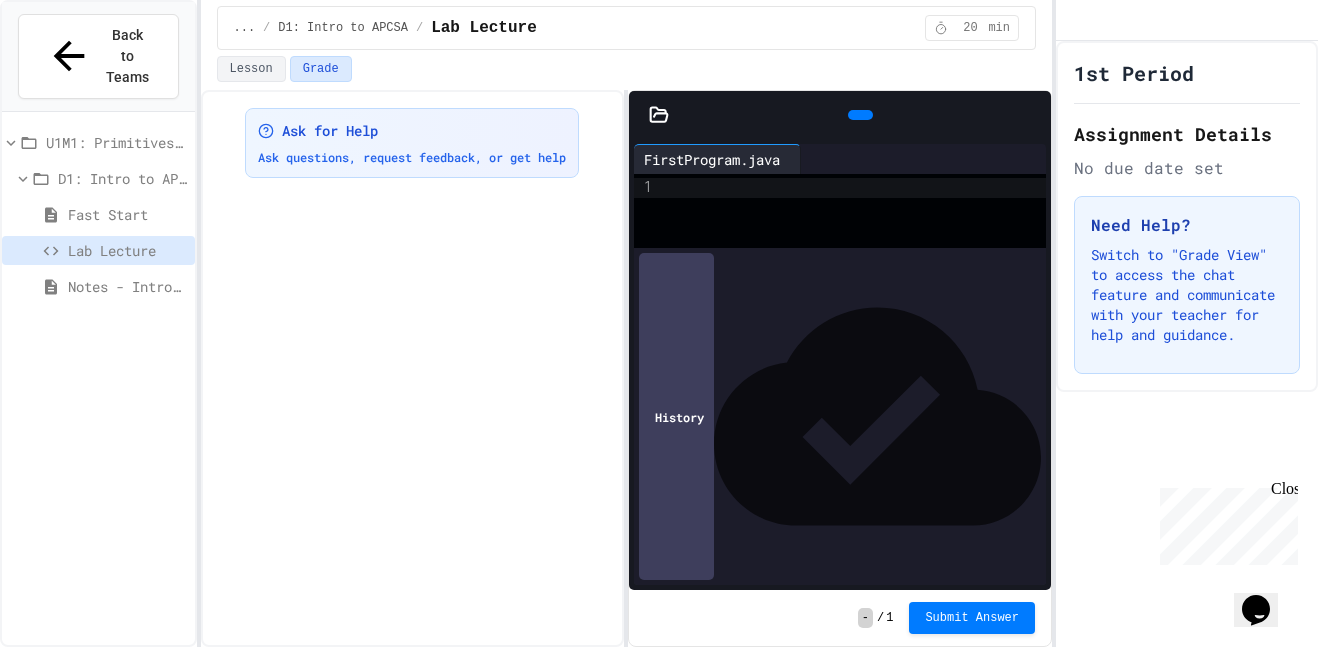 click 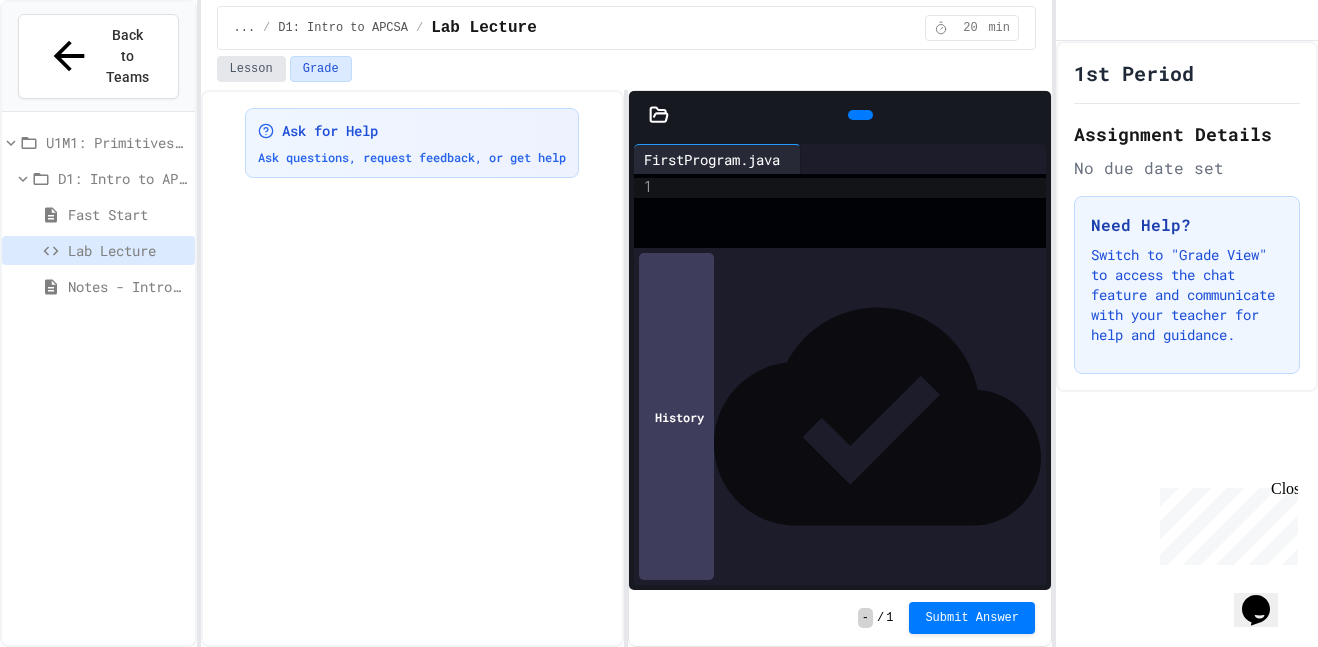click on "Lesson" at bounding box center (251, 69) 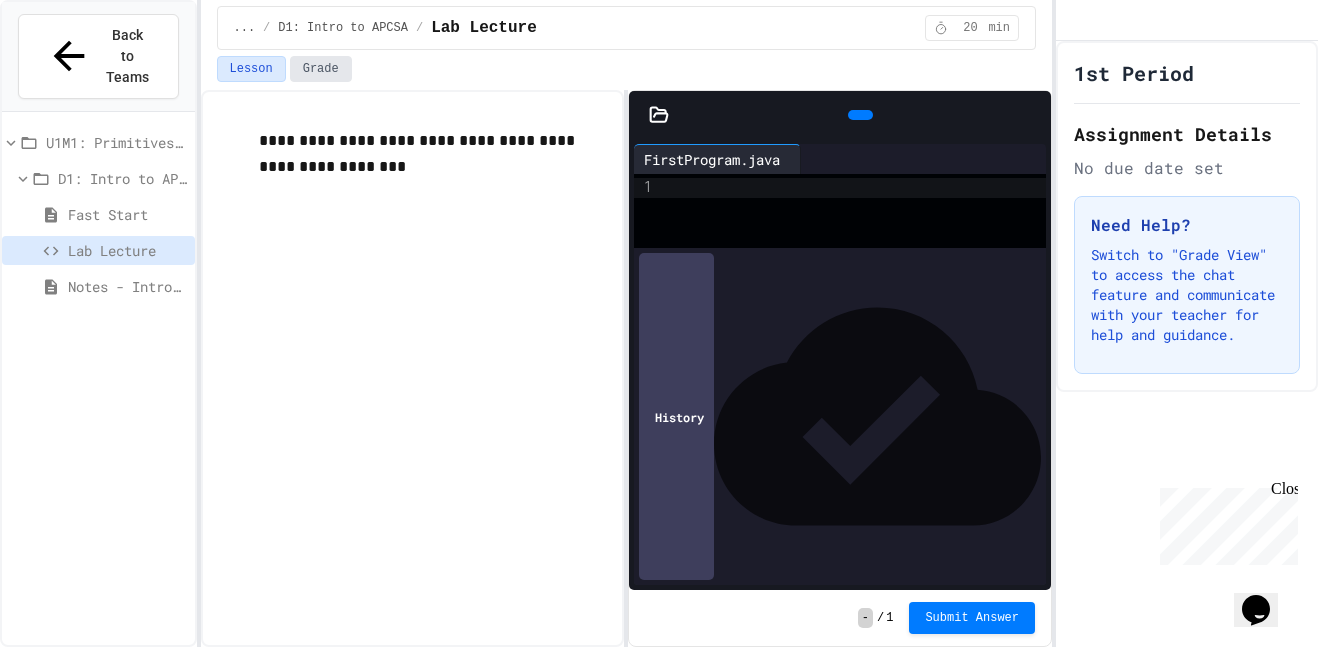 click on "Grade" at bounding box center (321, 69) 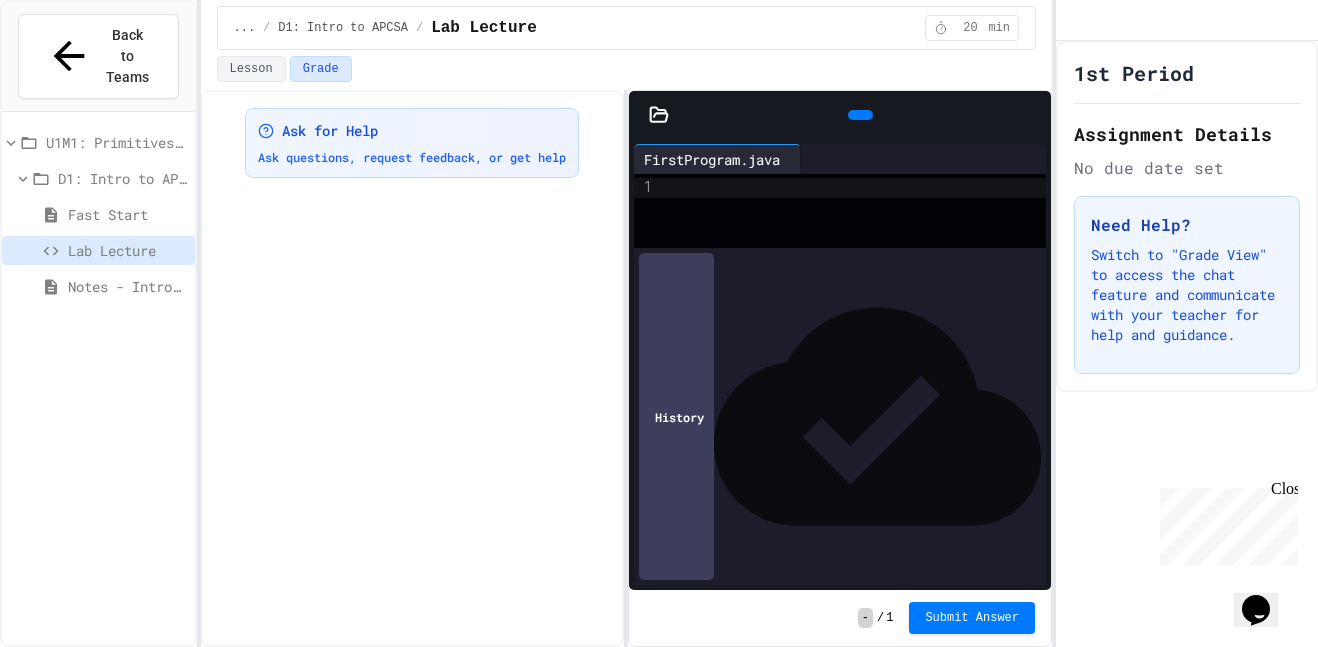 type 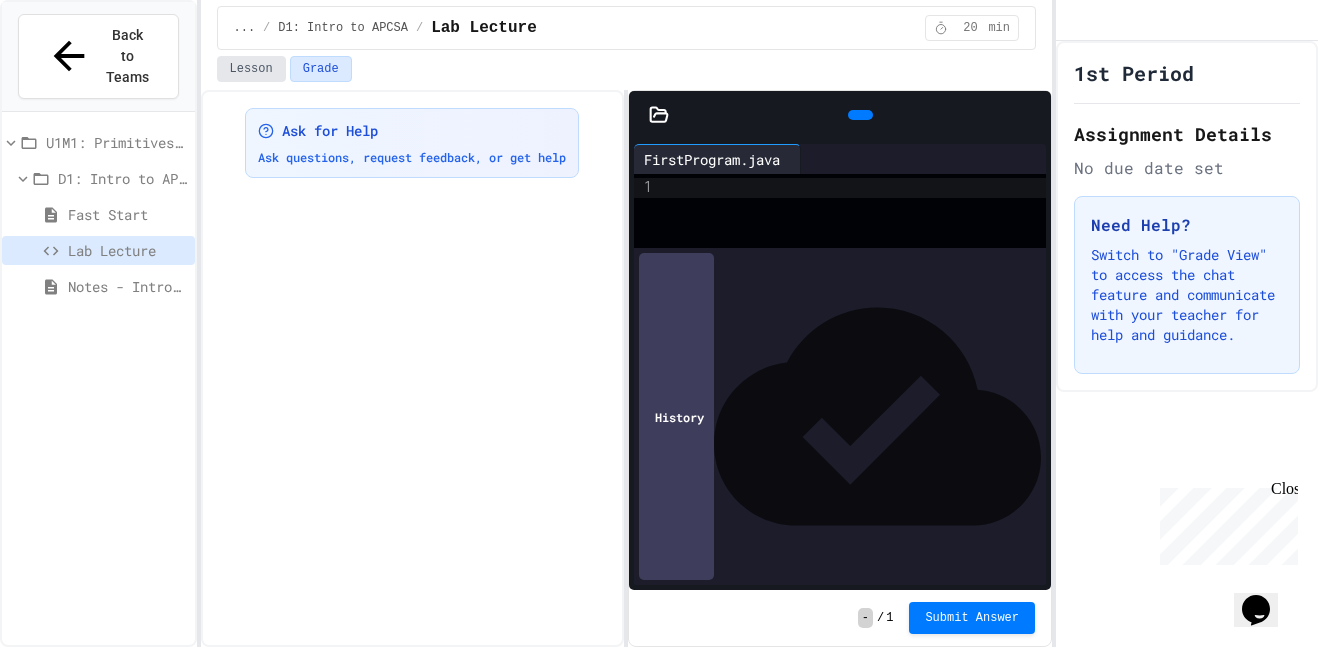 click on "Lesson" at bounding box center [251, 69] 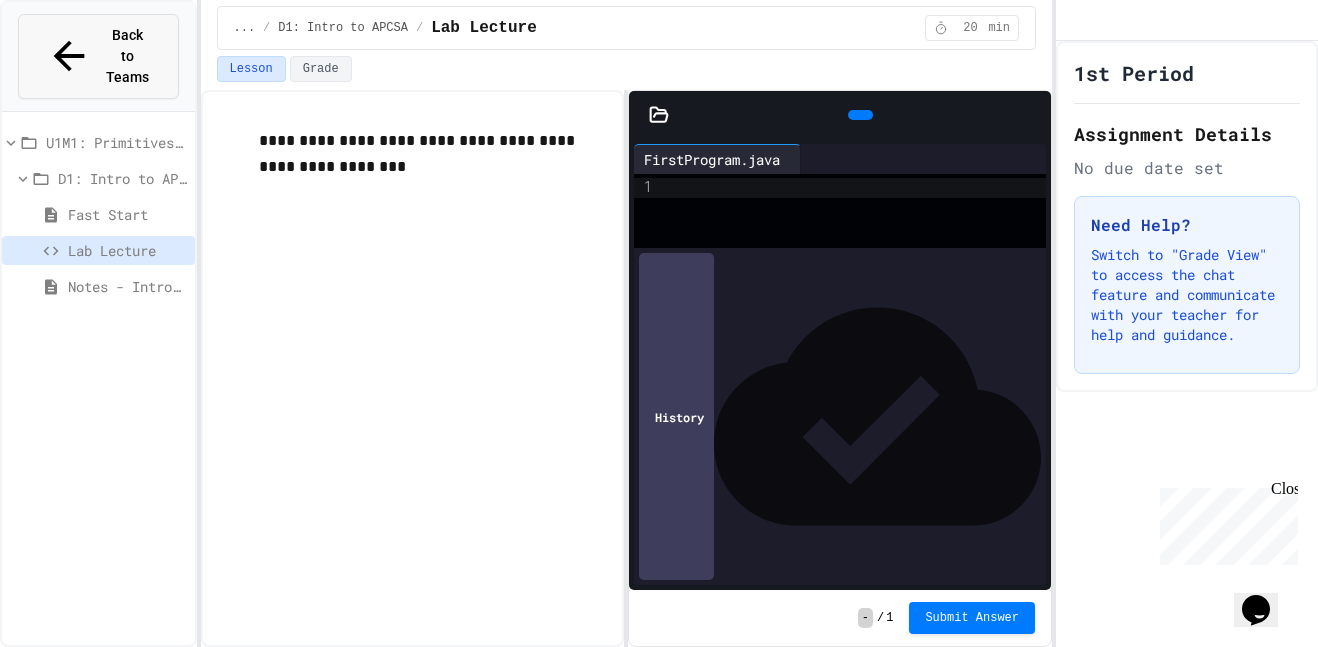 click on "Back to Teams" at bounding box center [127, 56] 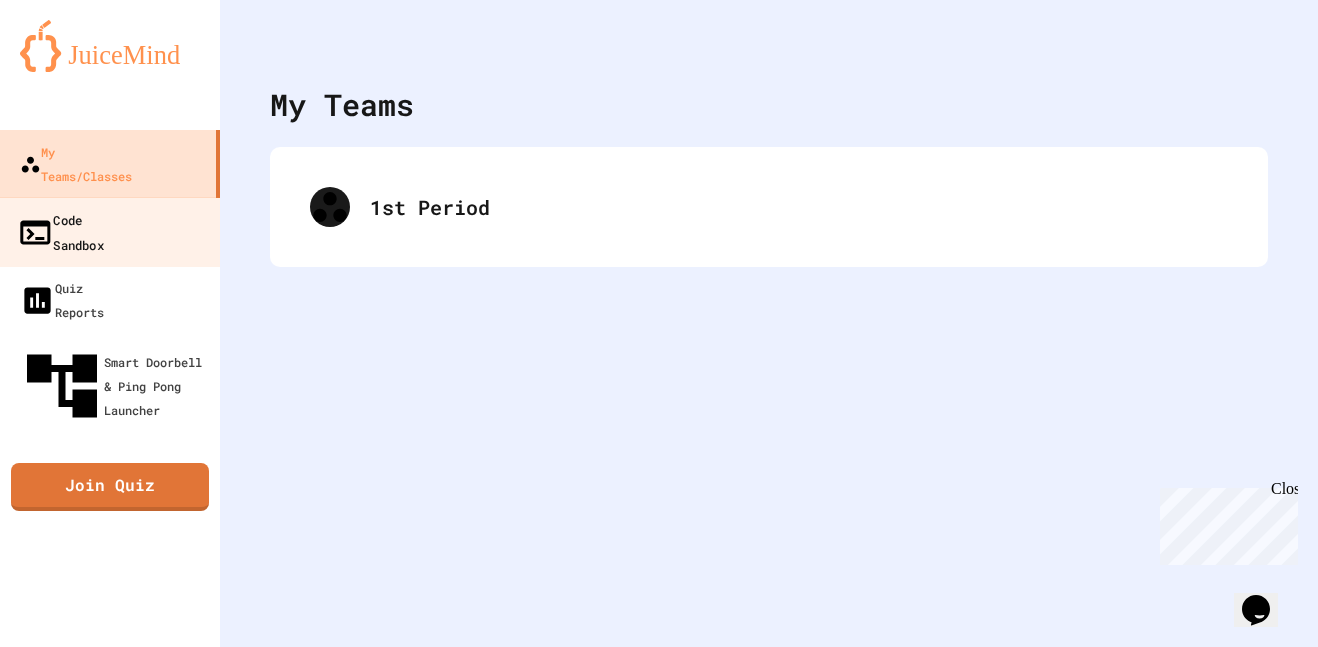 click on "Code Sandbox" at bounding box center (110, 232) 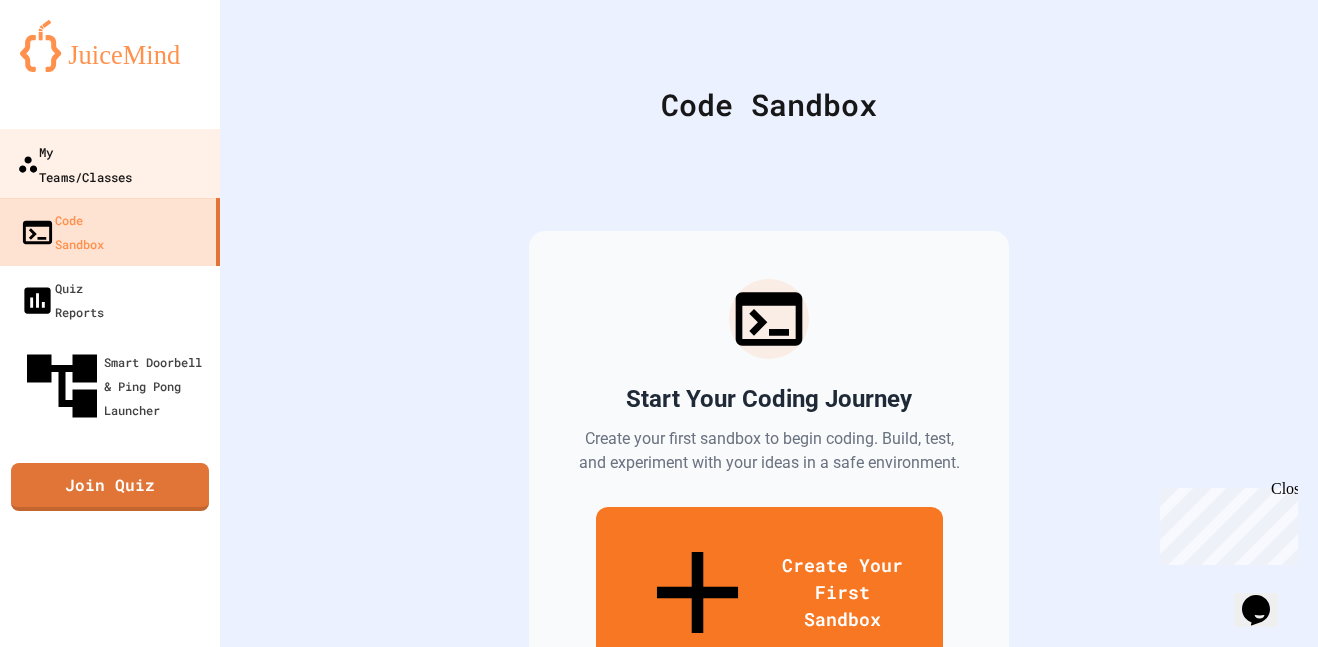 click on "My Teams/Classes" at bounding box center [74, 163] 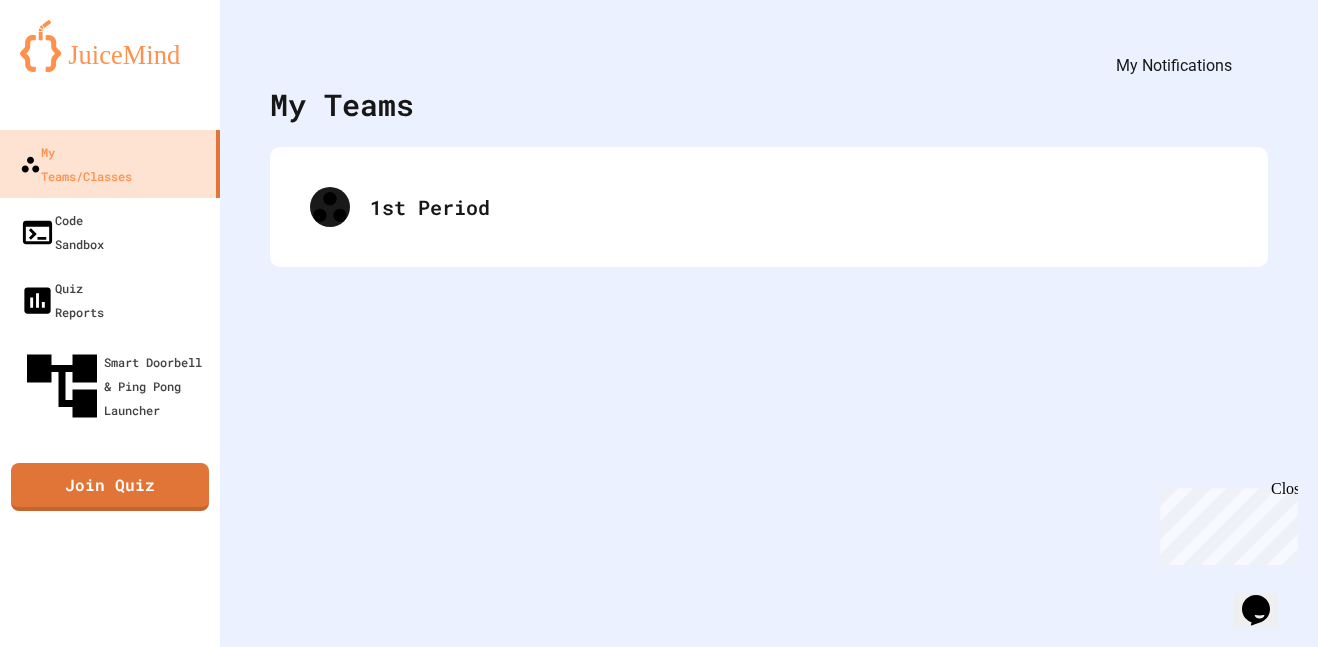 click 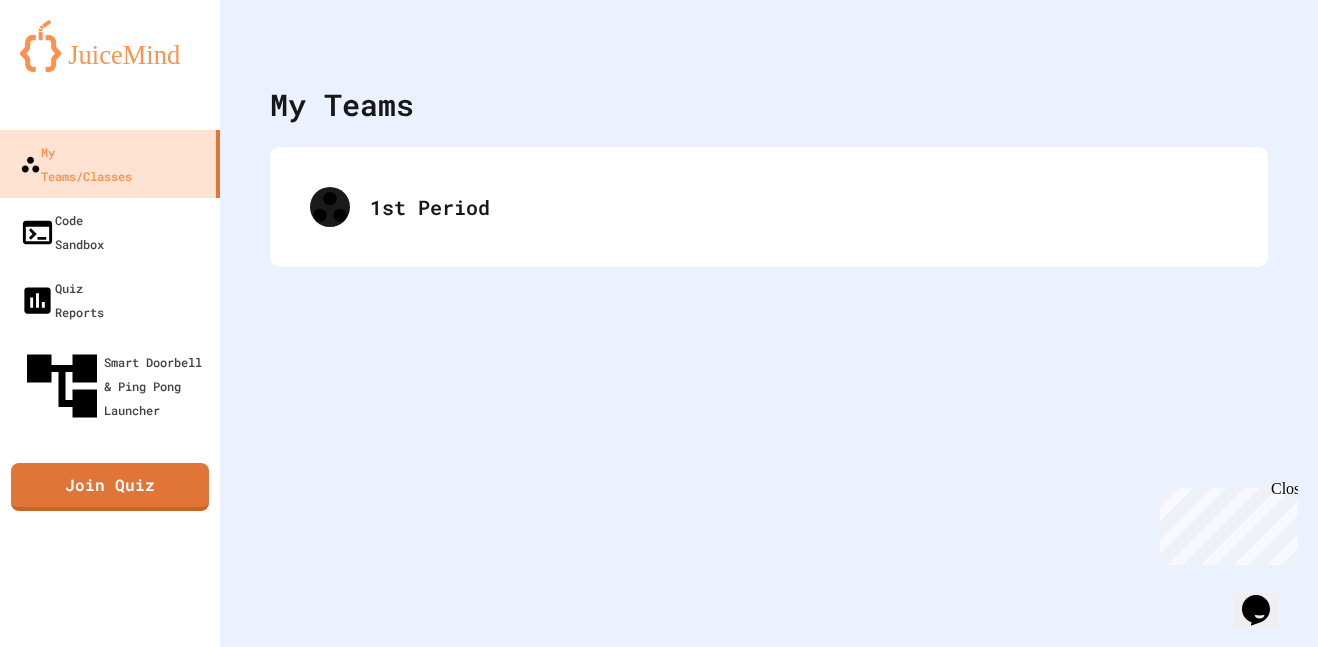 click at bounding box center [659, 4643] 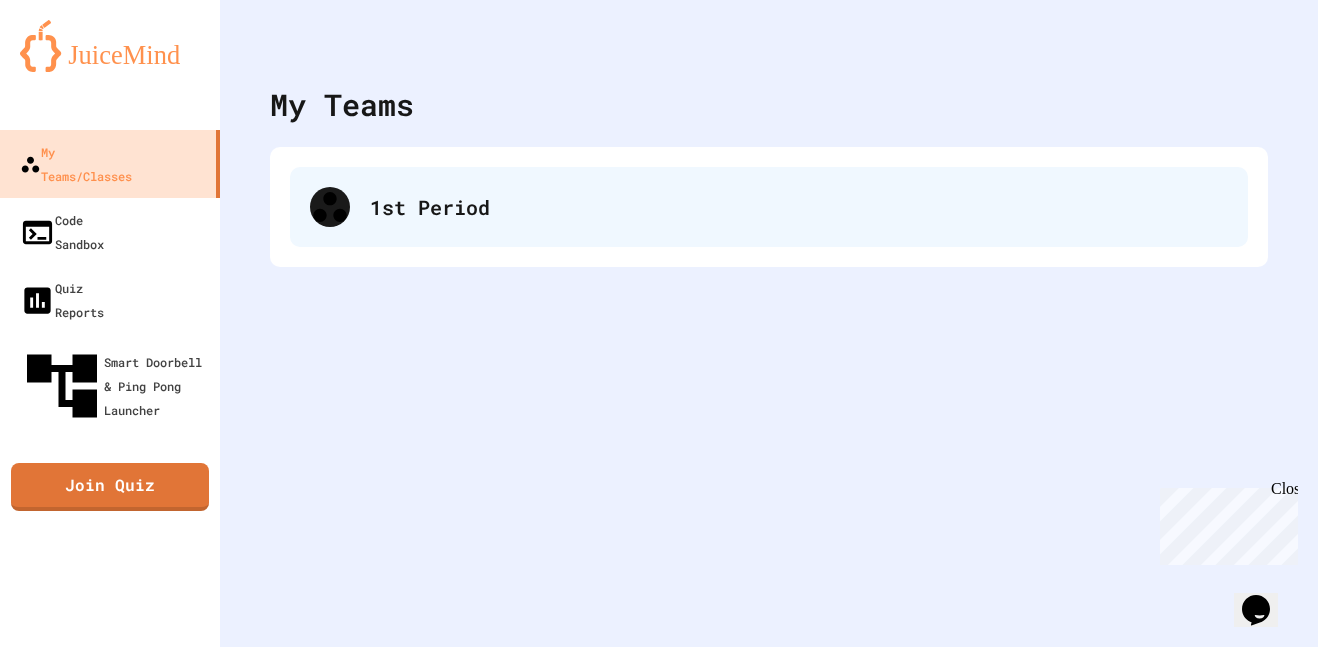 click on "1st Period" at bounding box center (799, 207) 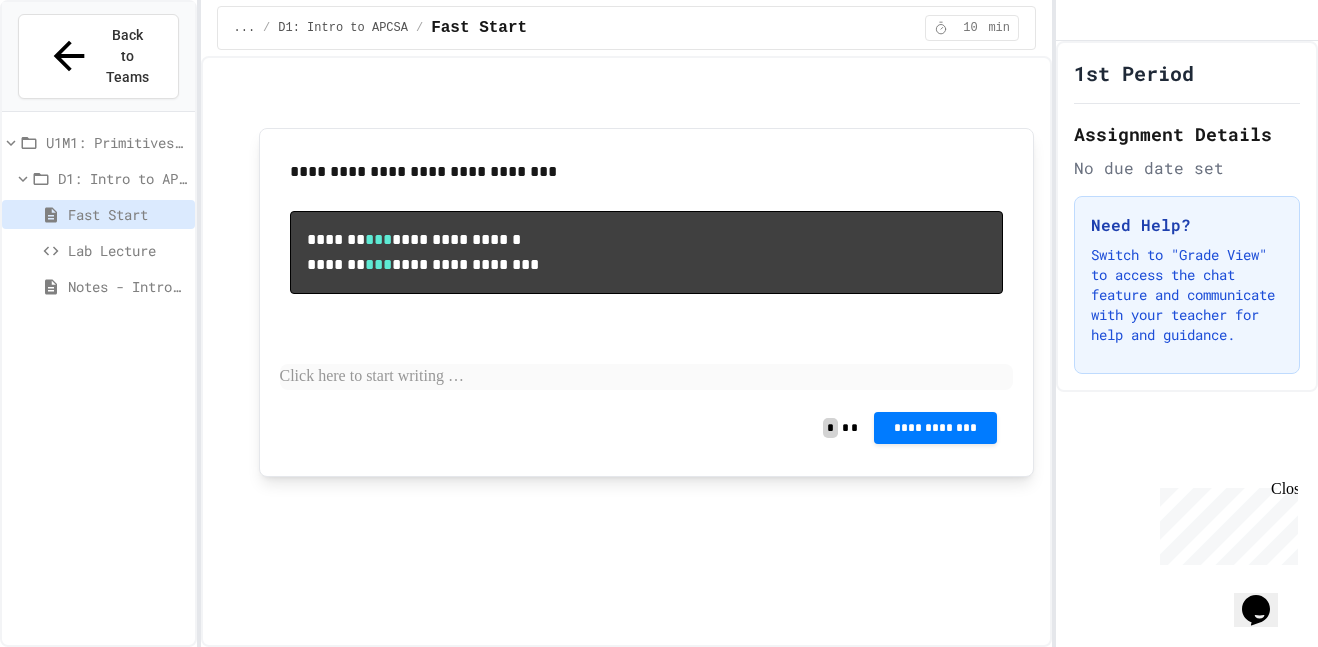 click on "Lab Lecture" at bounding box center [127, 250] 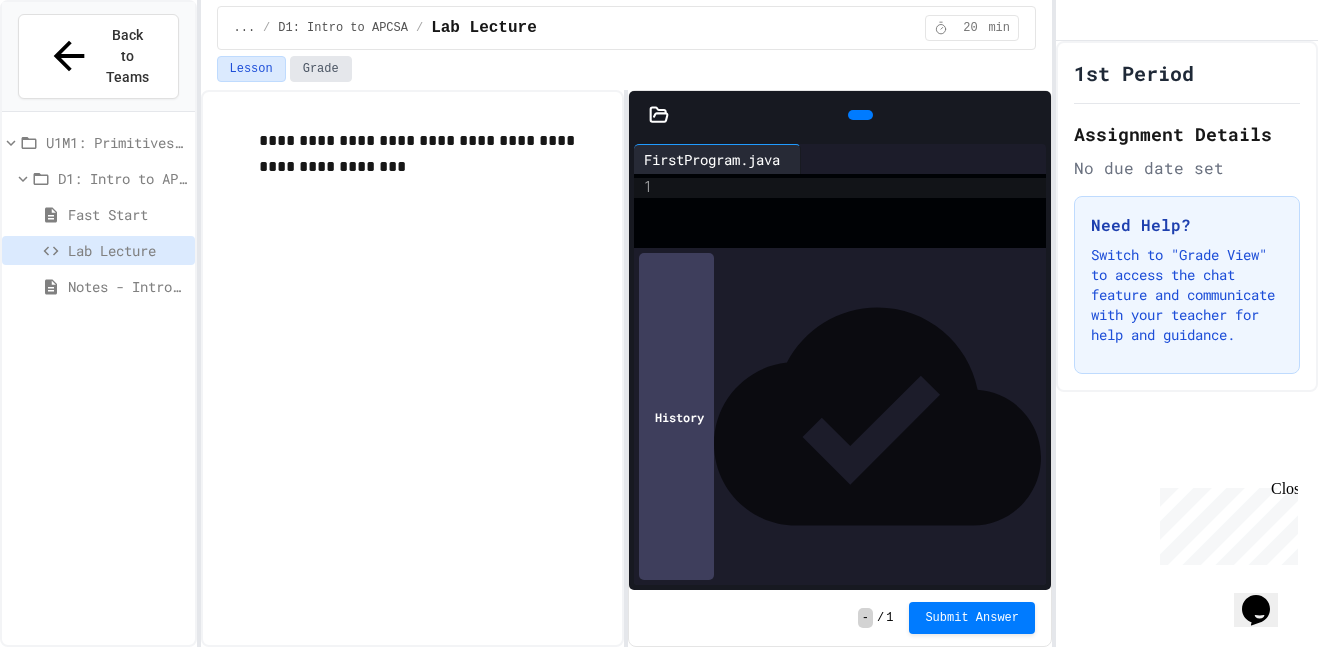 click on "Grade" at bounding box center (321, 69) 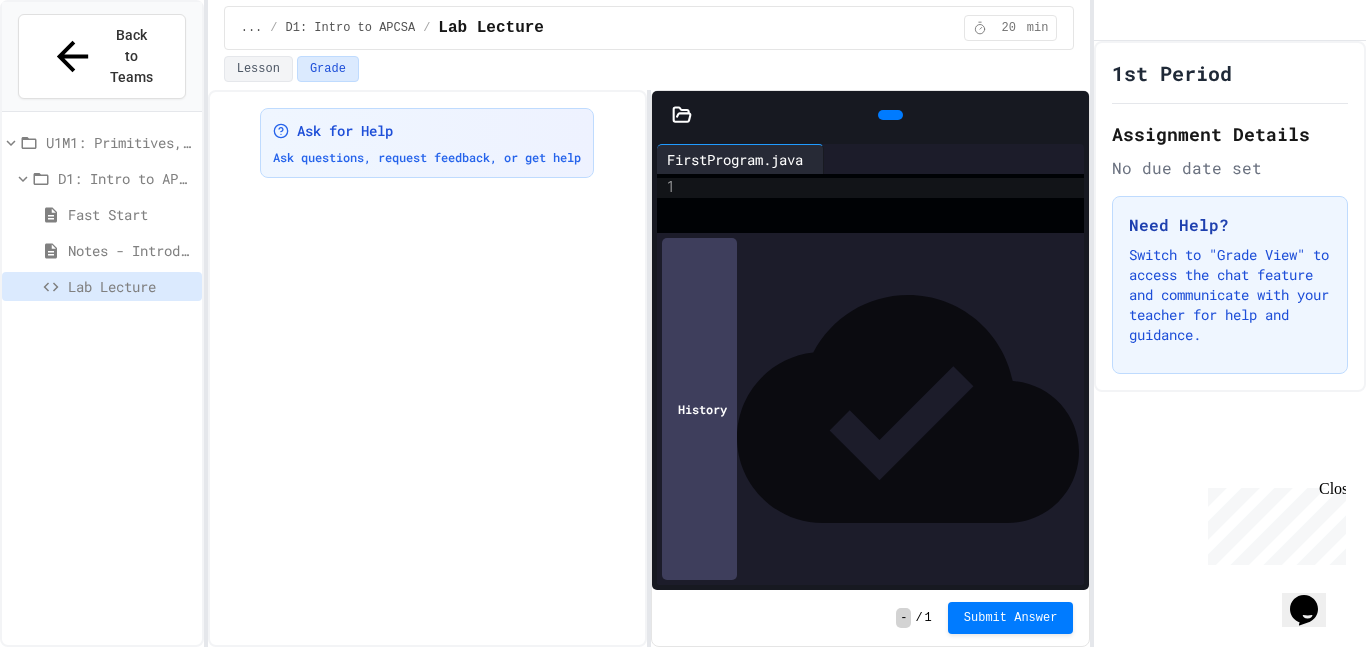 click on "Fast Start" at bounding box center [131, 214] 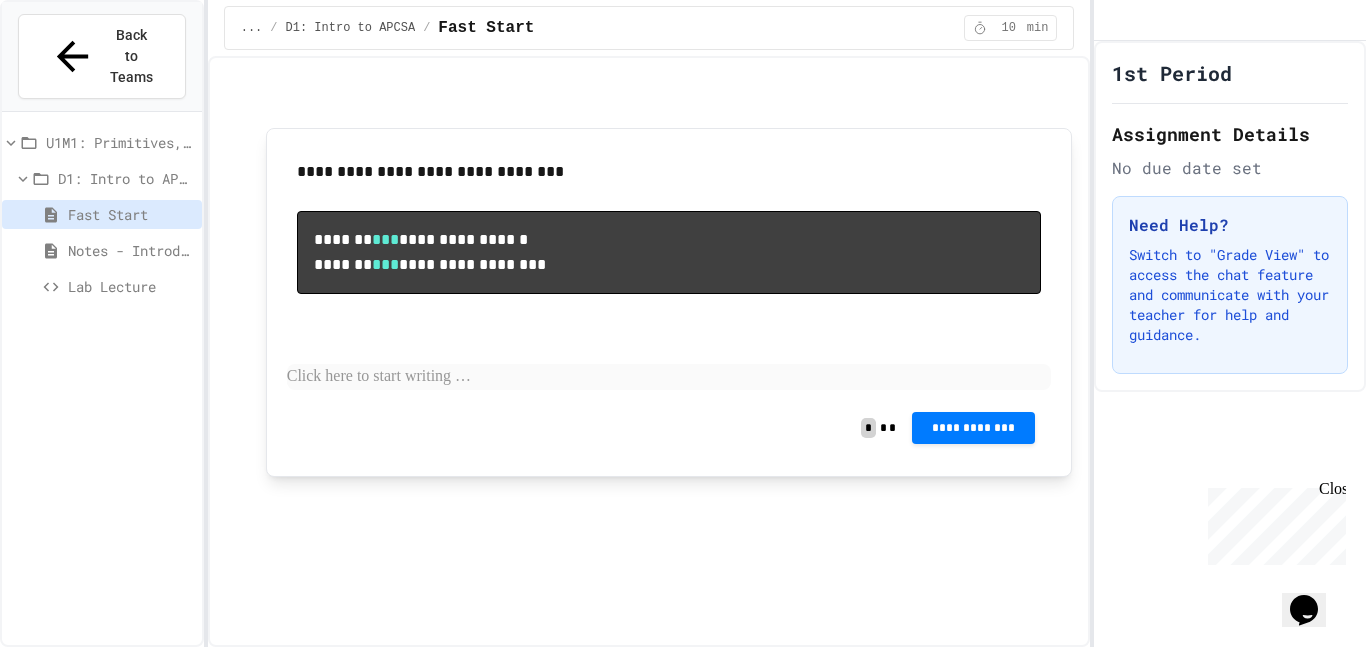 click on "Notes - Introduction to Java Programming" at bounding box center (131, 250) 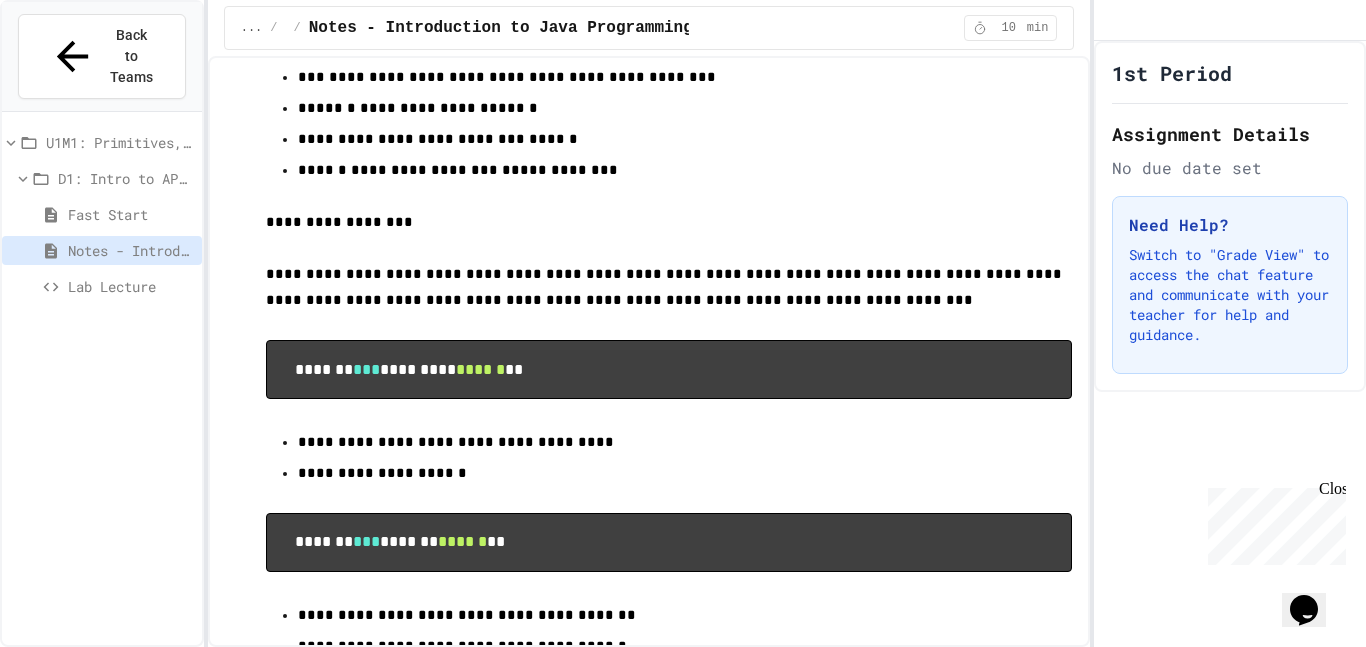 scroll, scrollTop: 485, scrollLeft: 0, axis: vertical 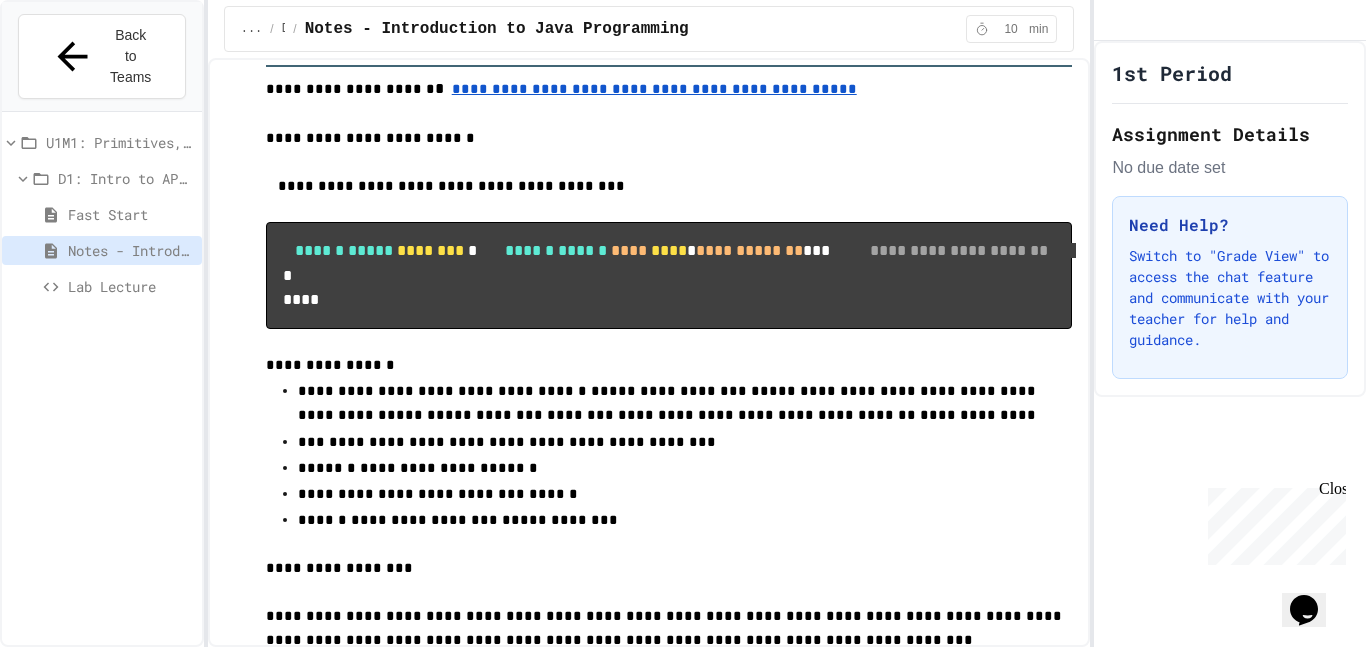 click on "**********" at bounding box center (669, 138) 